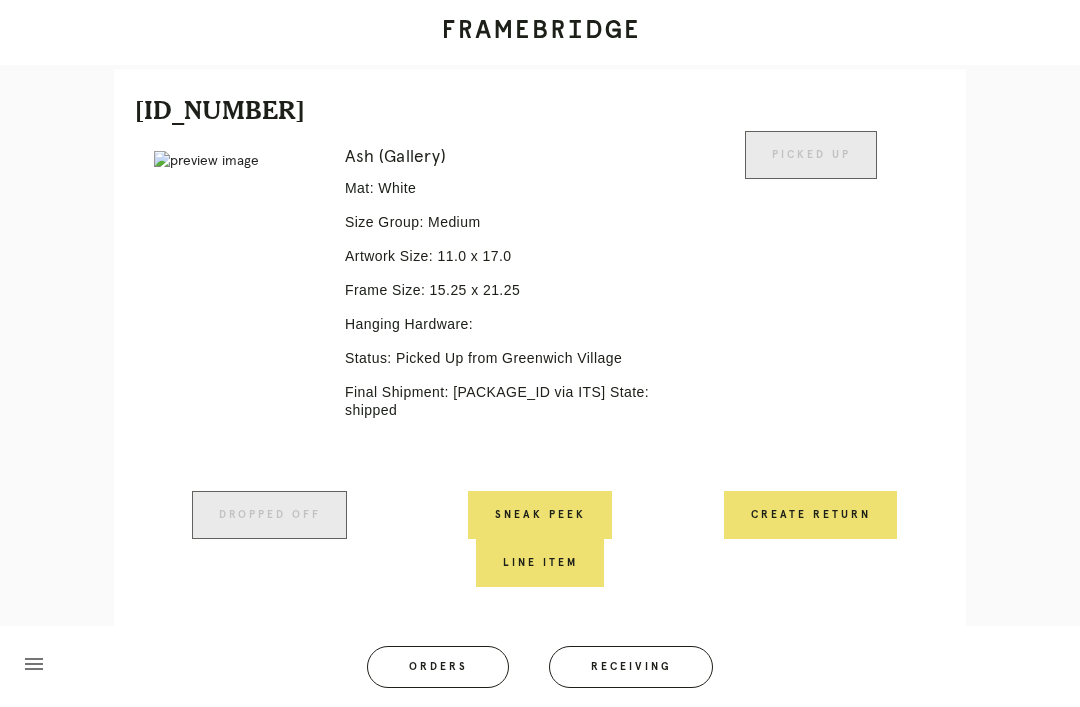 click on "Orders" at bounding box center (438, 667) 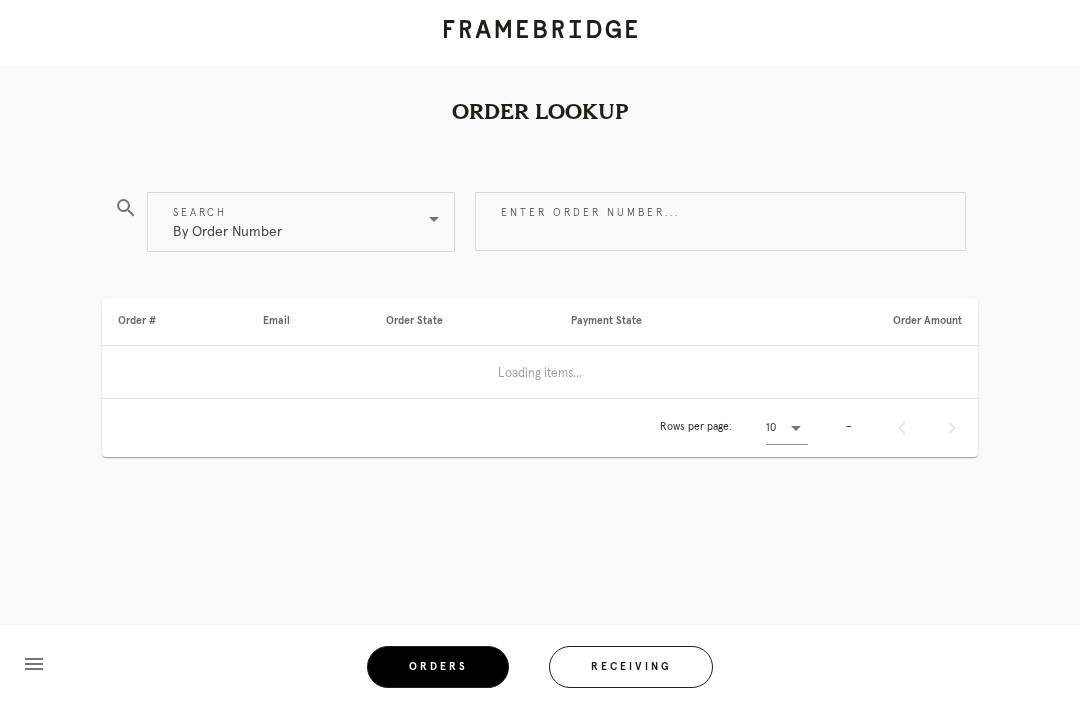 scroll, scrollTop: 64, scrollLeft: 0, axis: vertical 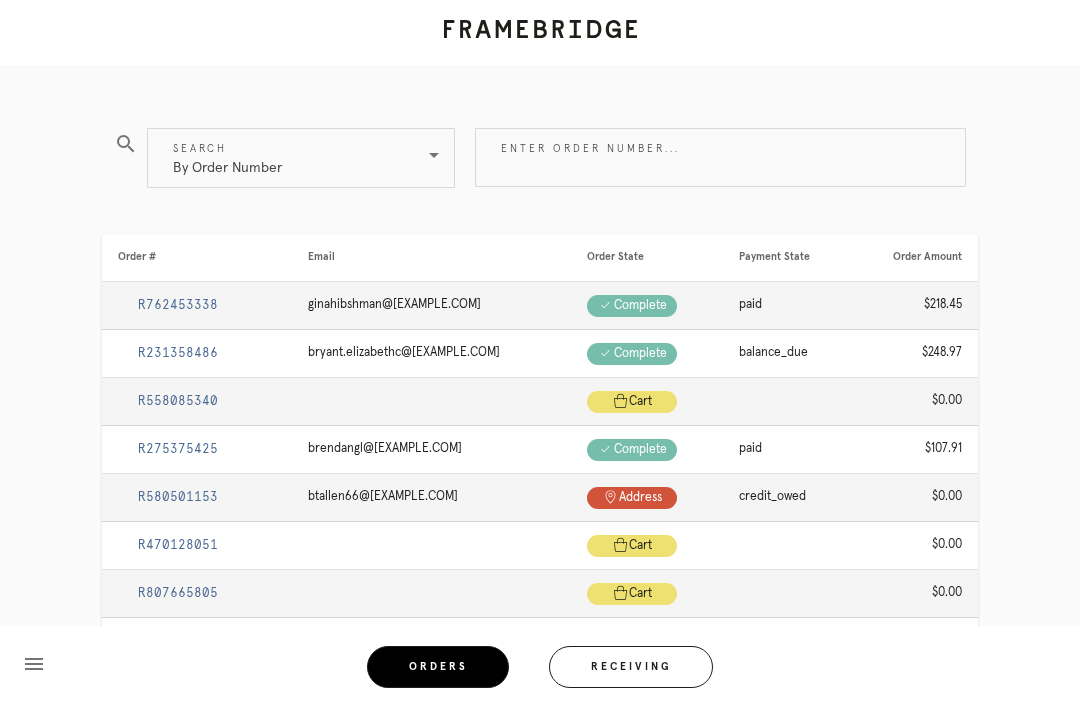 click on "Receiving" at bounding box center [631, 667] 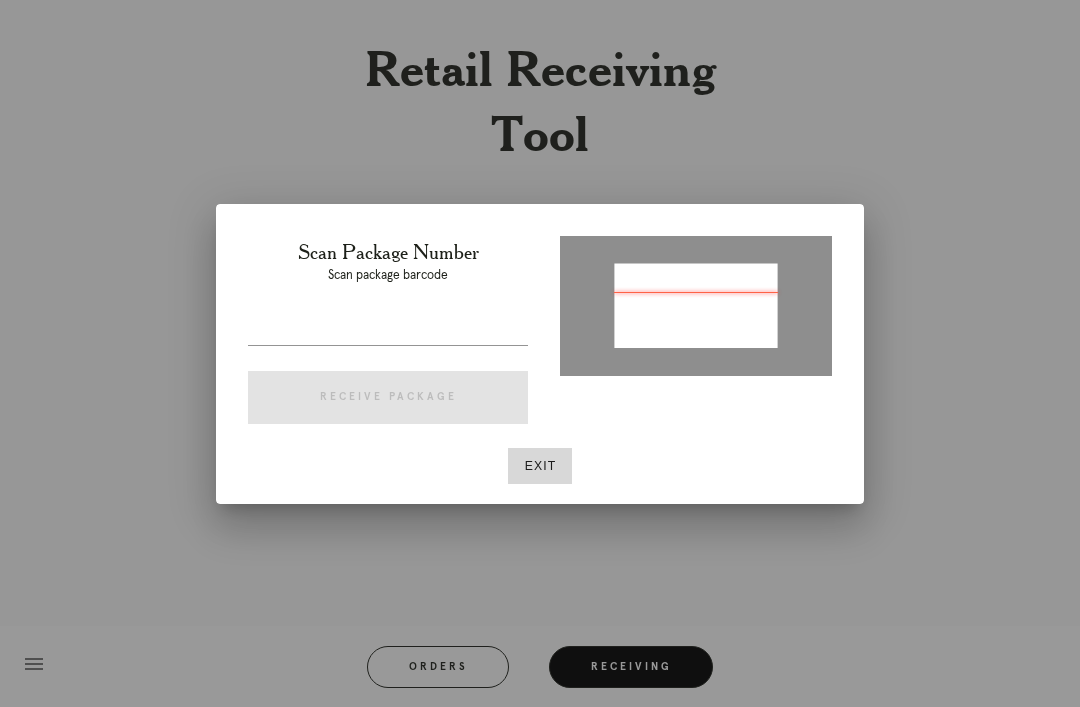 type on "[PACKAGE_ID]" 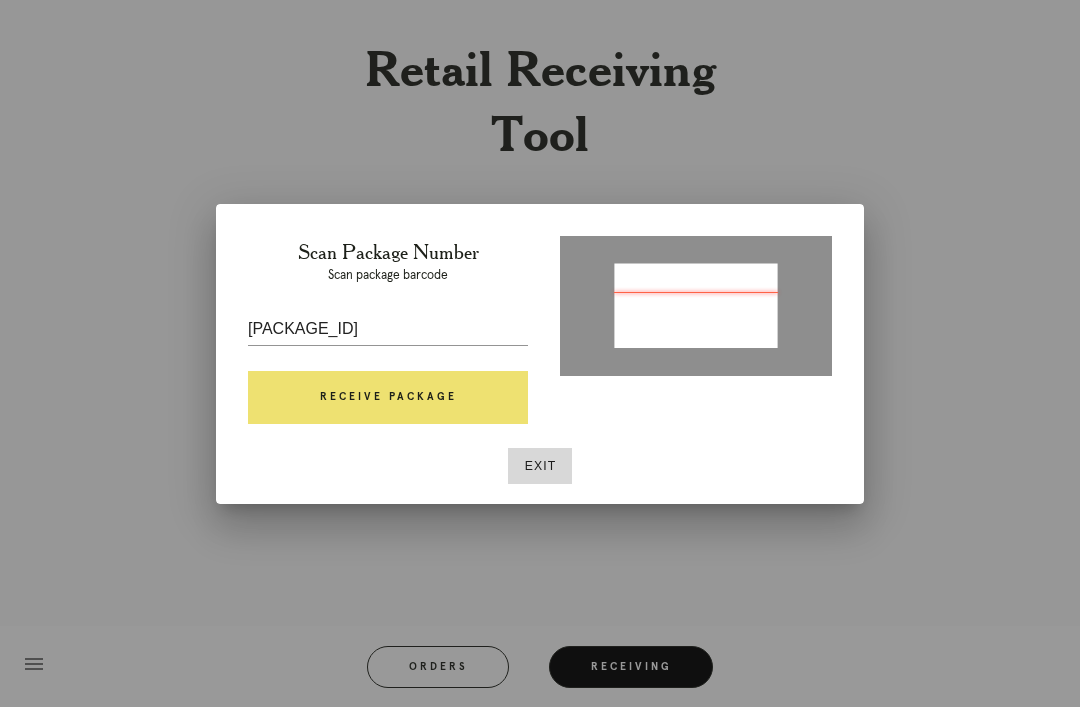 click on "Receive Package" at bounding box center (388, 398) 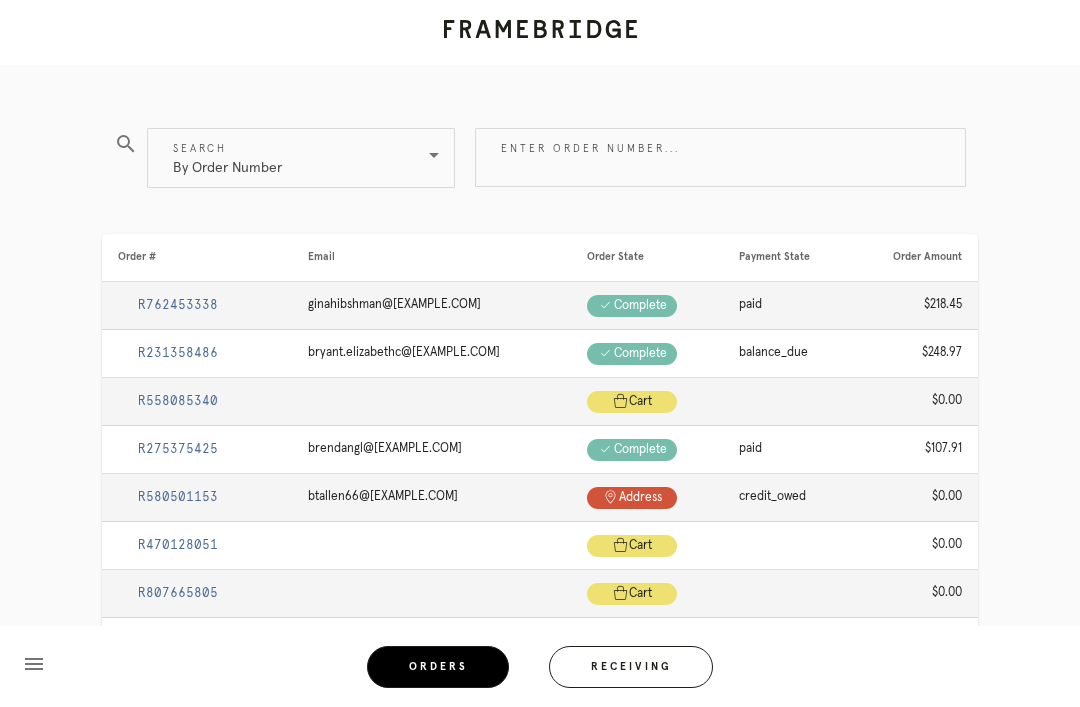 click on "By Order Number" at bounding box center (287, 158) 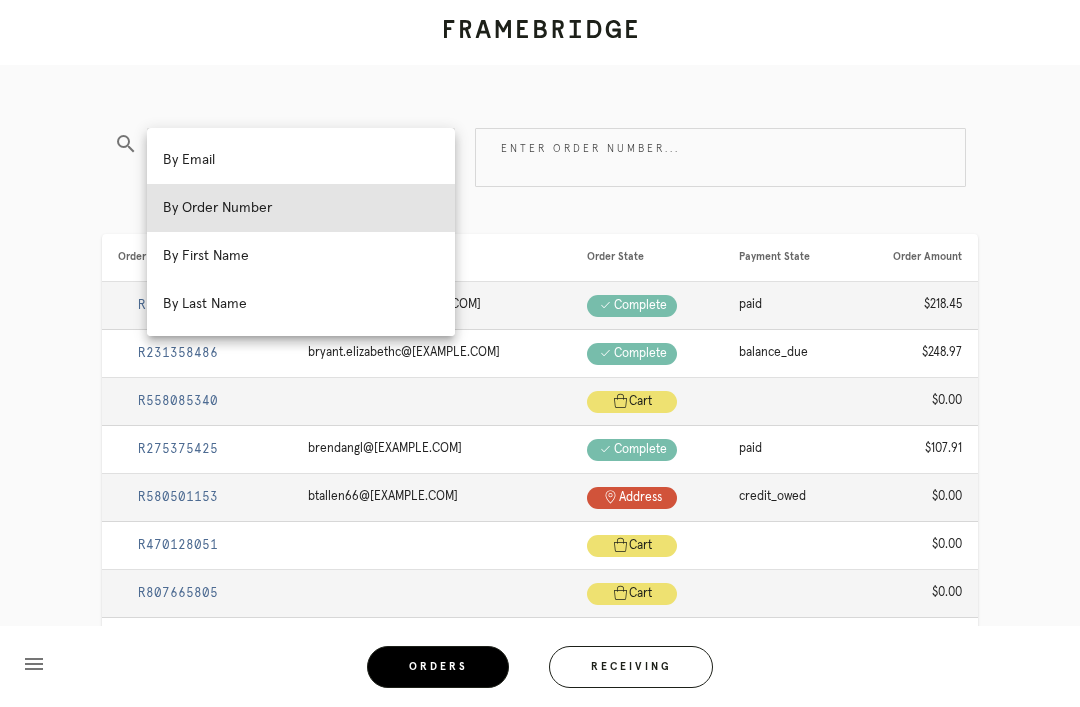 click on "By First Name" at bounding box center [301, 256] 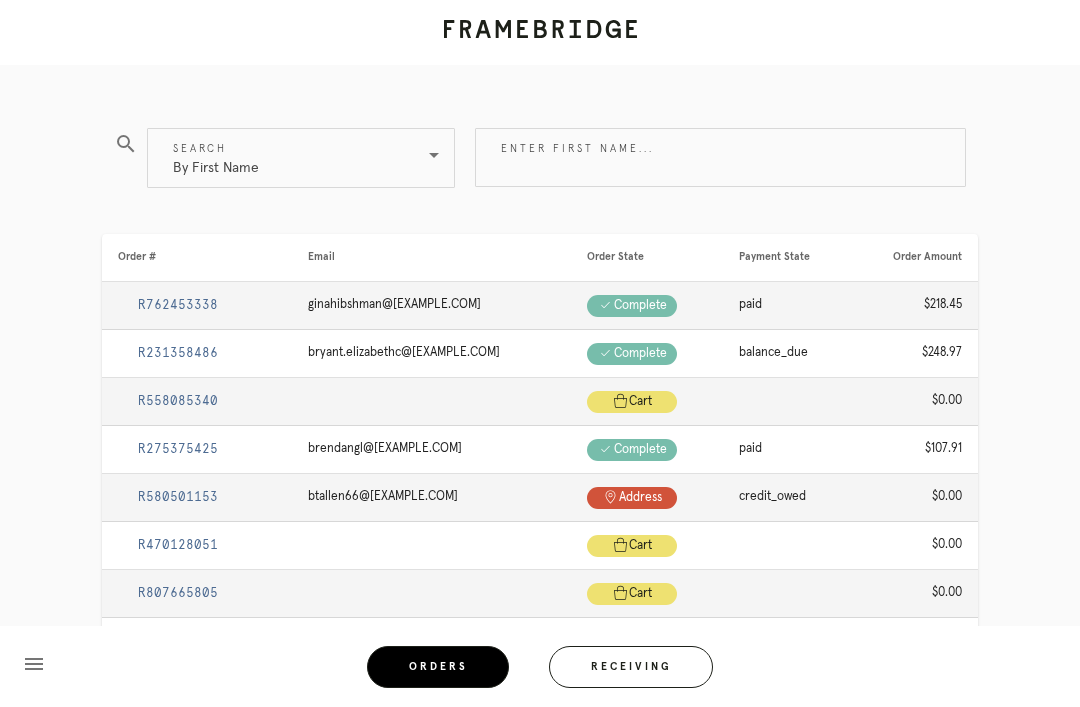 click on "Enter first name..." at bounding box center [720, 157] 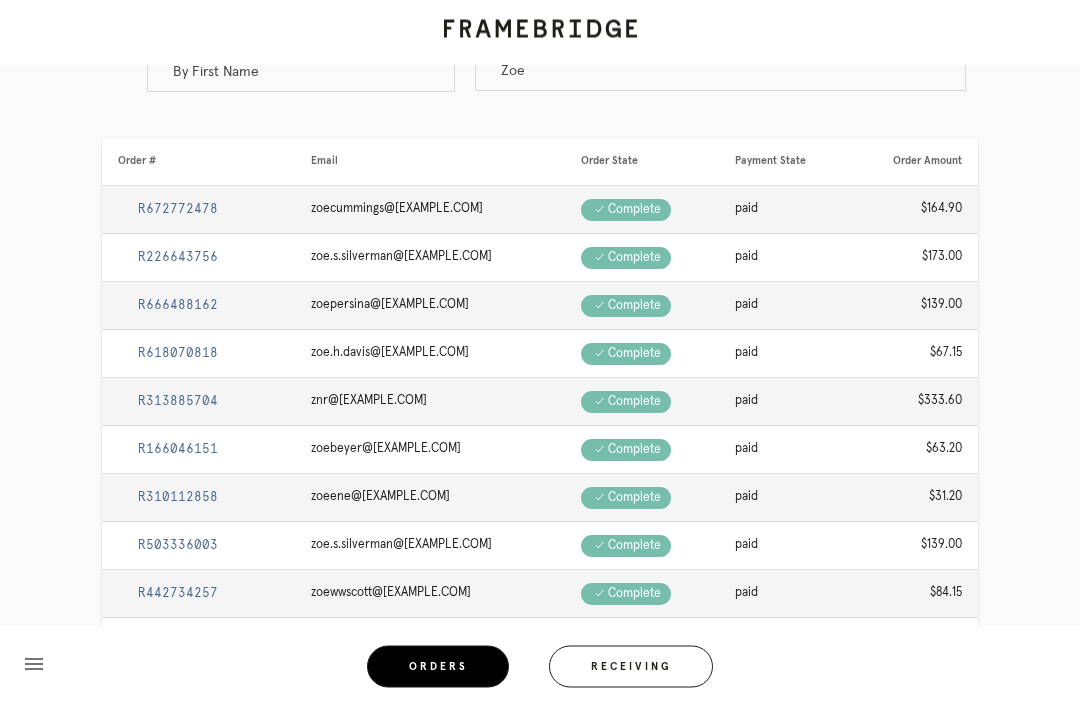 scroll, scrollTop: 0, scrollLeft: 0, axis: both 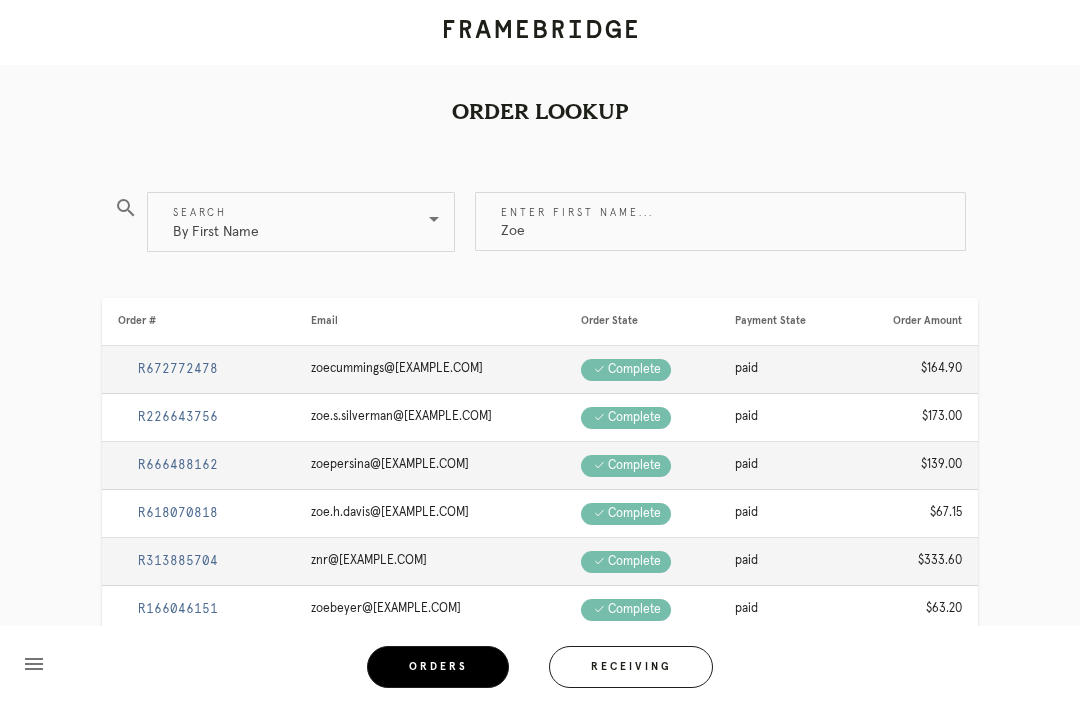 click on "Zoe" at bounding box center (720, 221) 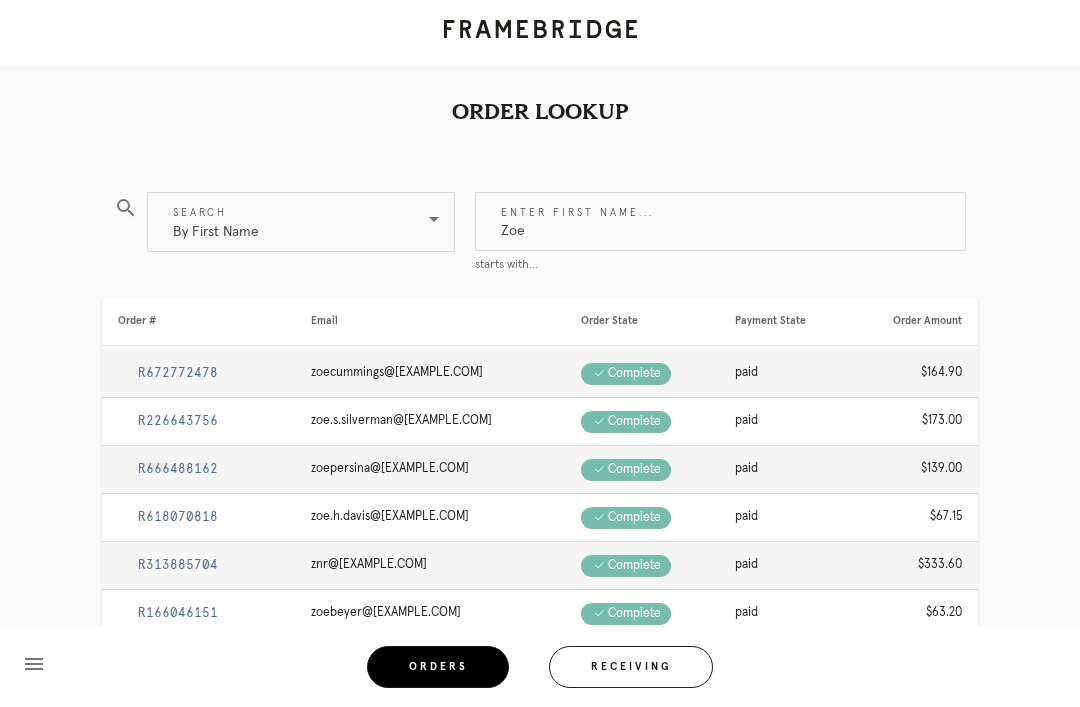 type on "Zoe" 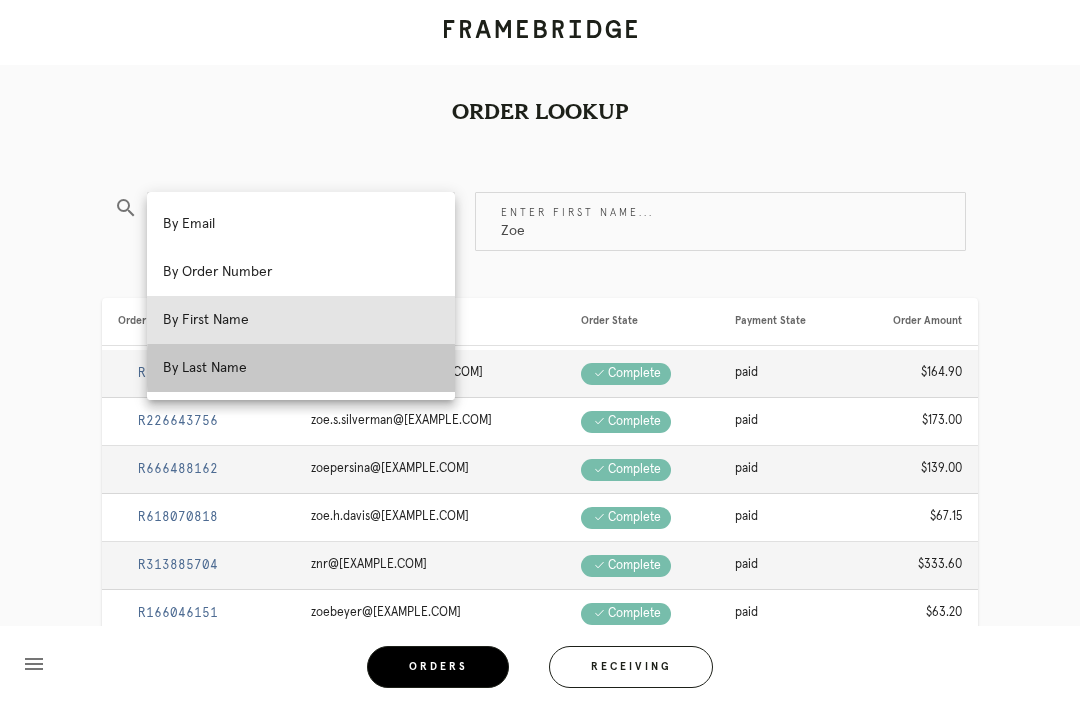 click on "By Last Name" at bounding box center [301, 368] 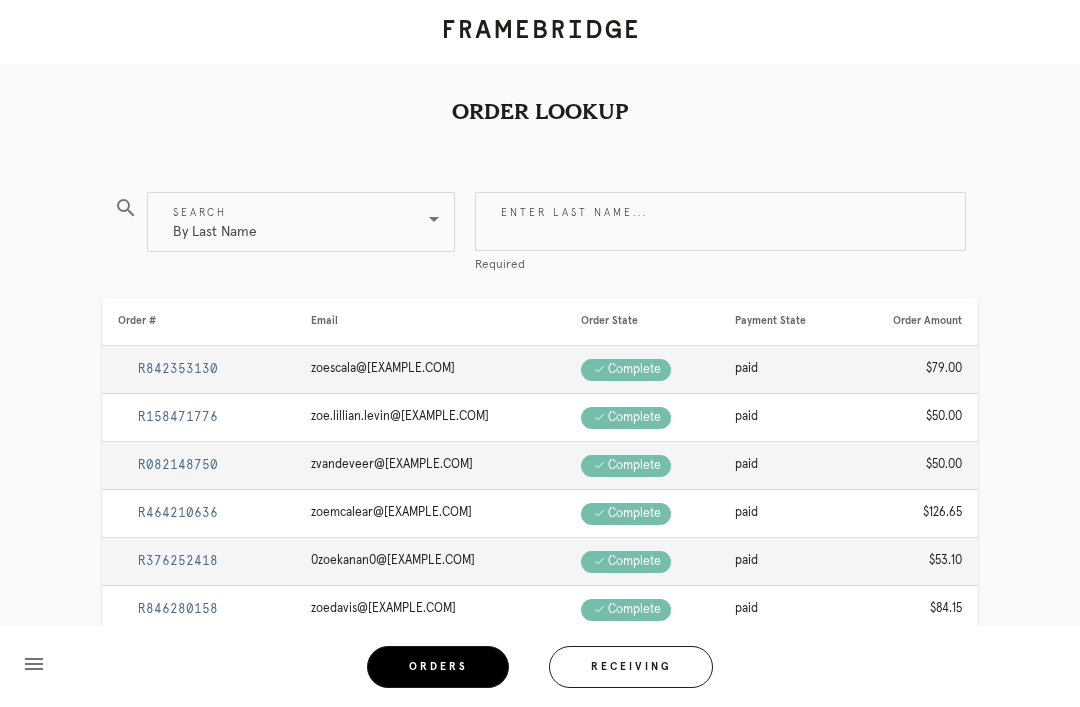 click on "Enter last name..." at bounding box center [720, 221] 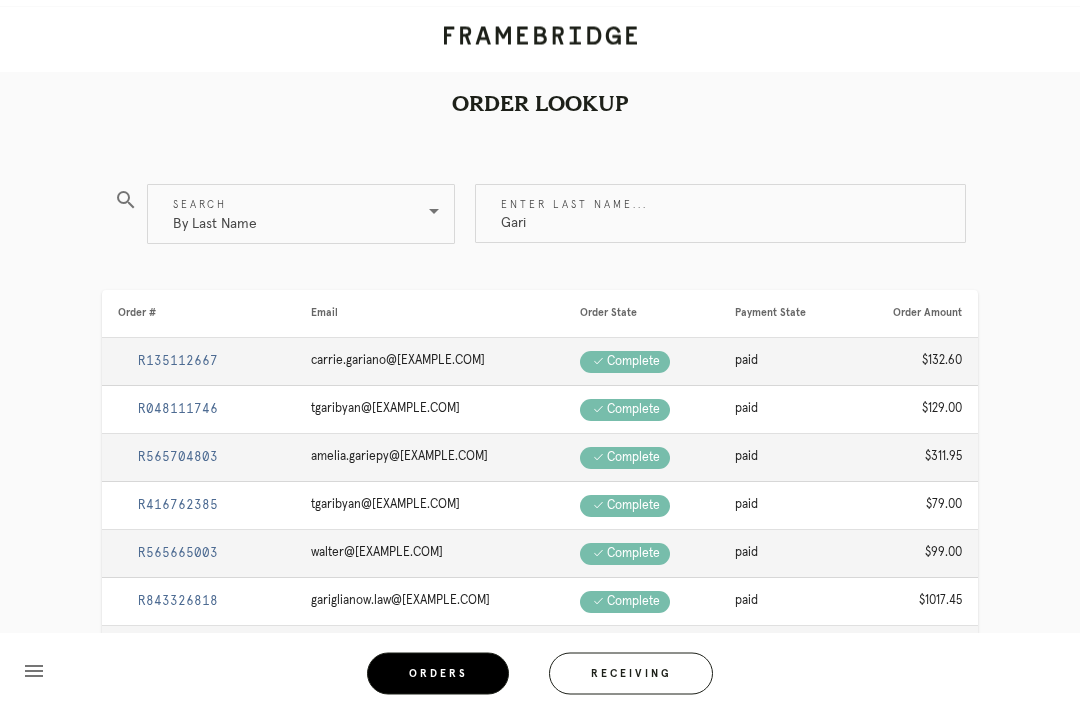scroll, scrollTop: 0, scrollLeft: 0, axis: both 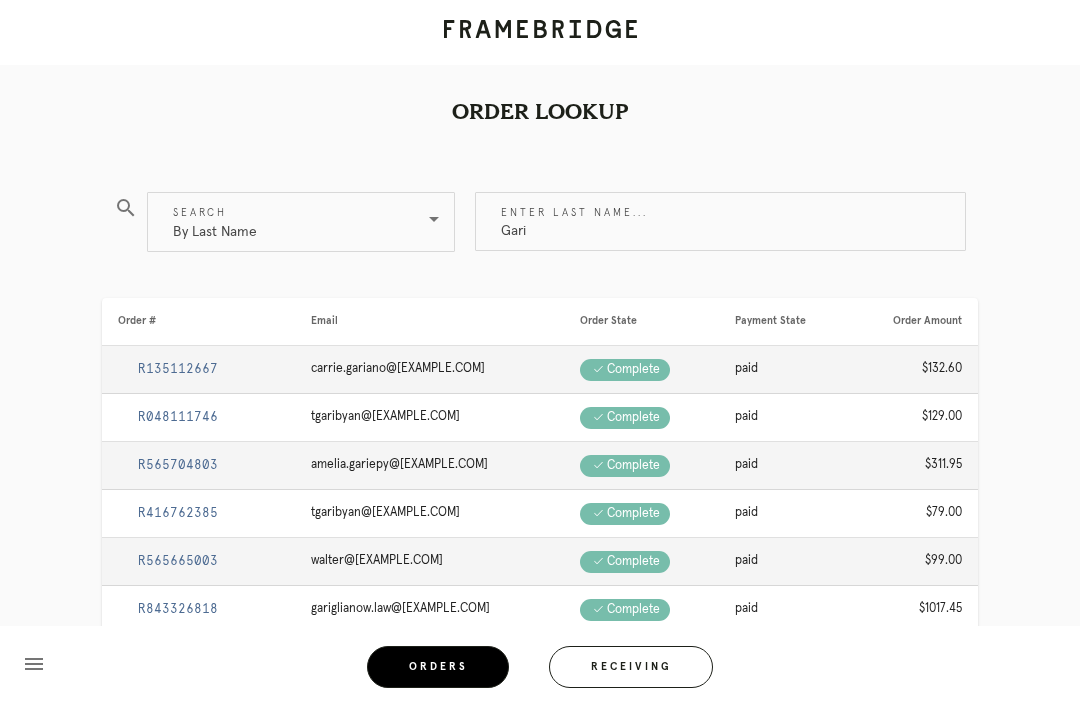 click on "Gari" at bounding box center (720, 221) 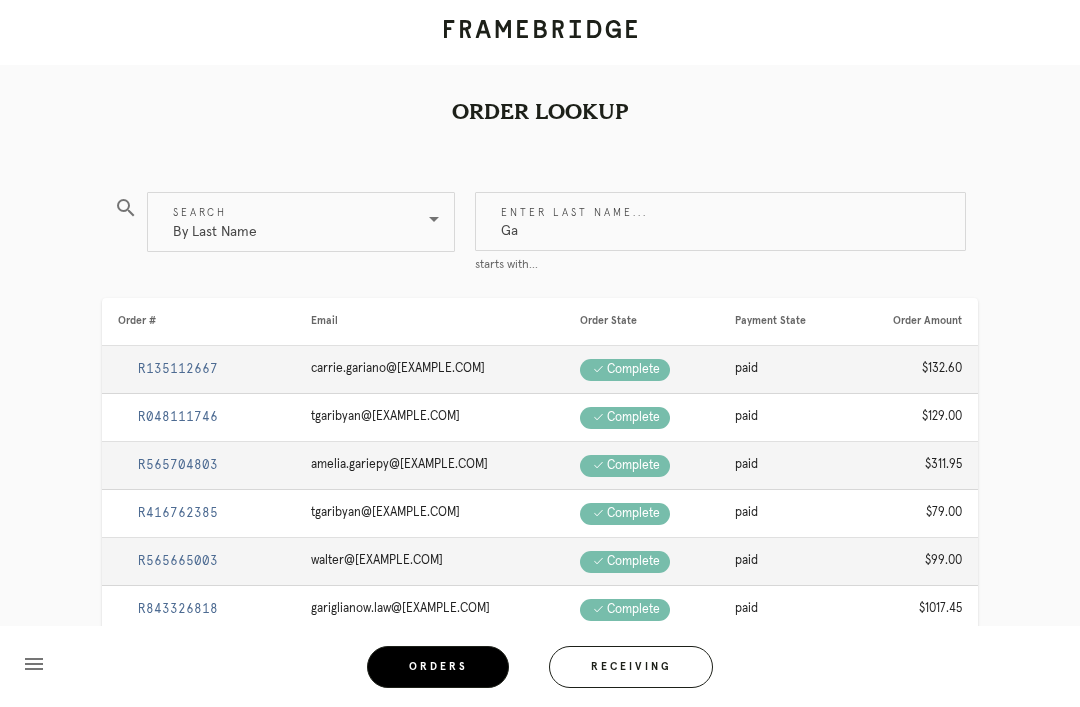 type on "G" 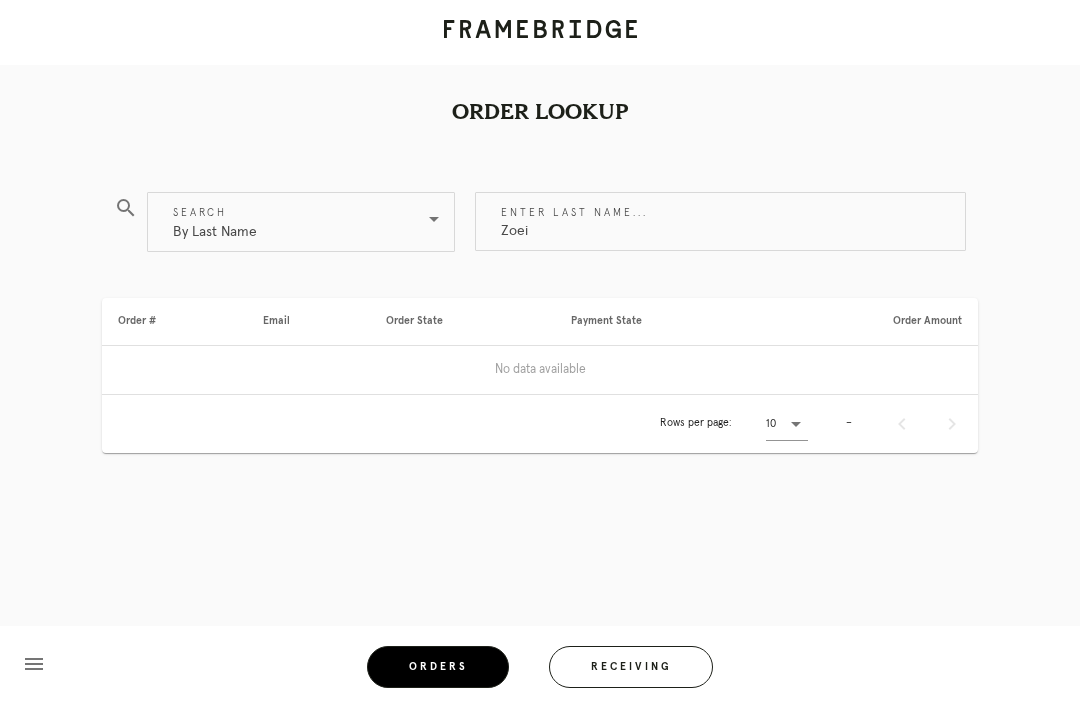 click on "Zoei" at bounding box center (720, 221) 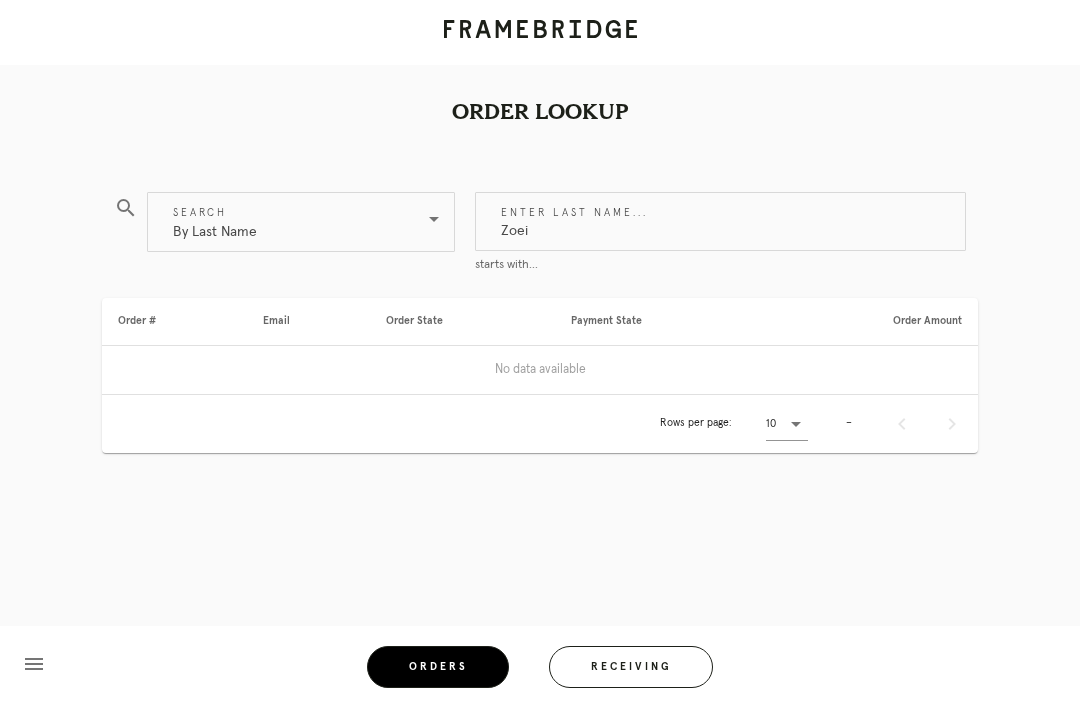 click on "Zoei" at bounding box center [720, 221] 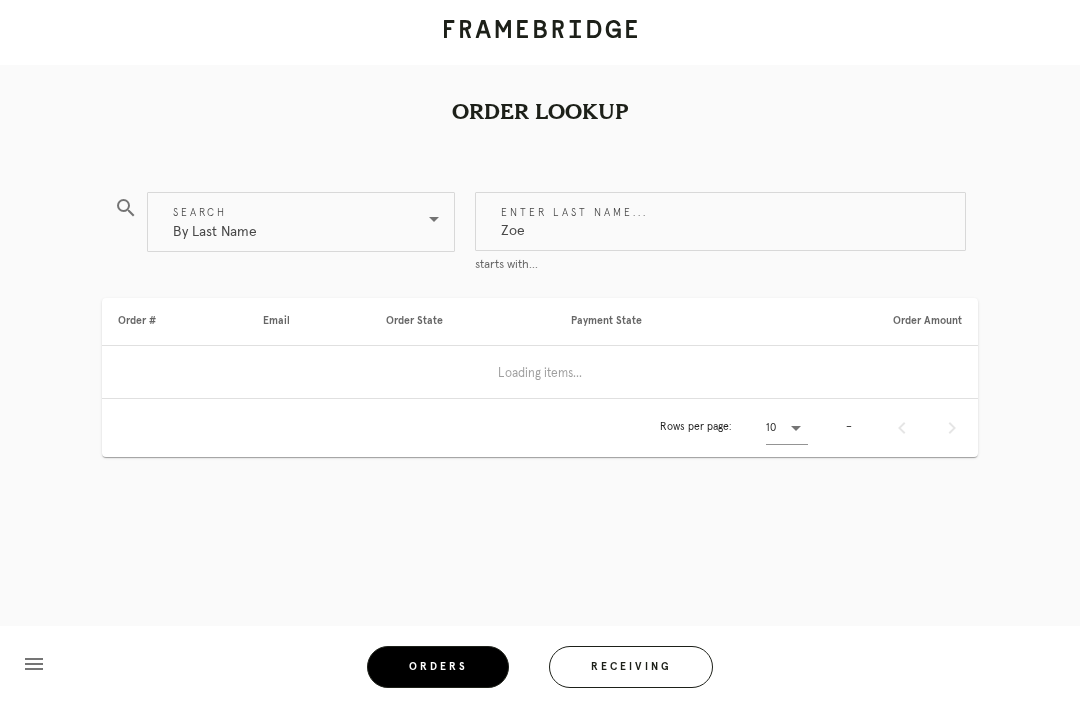 type on "Zoe" 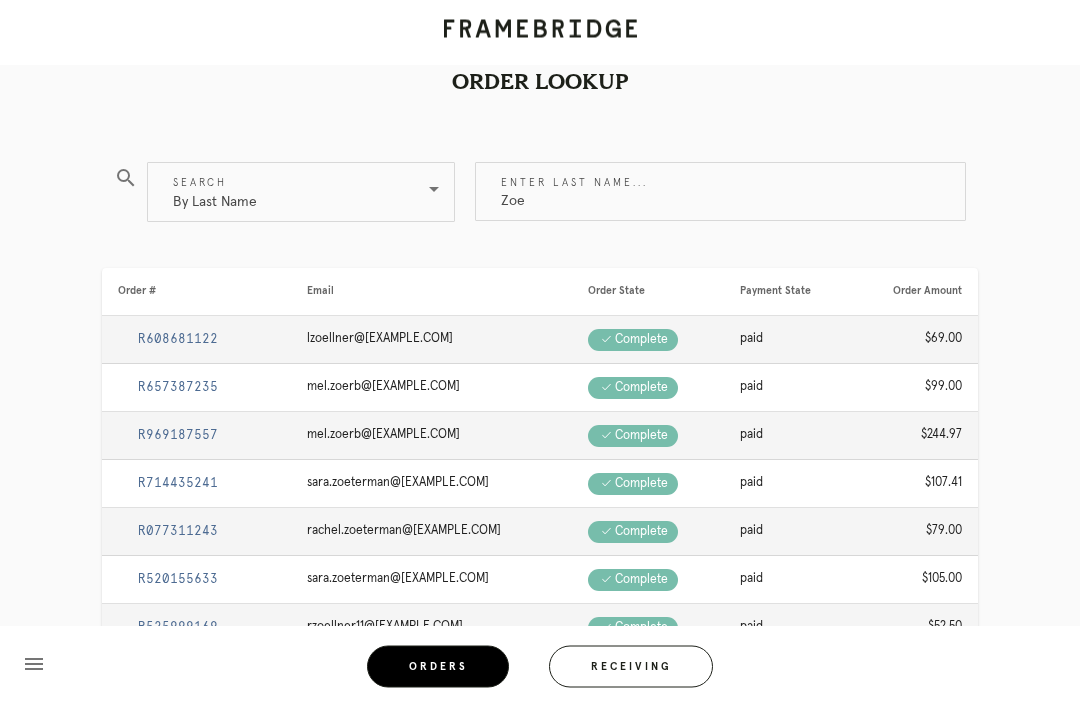 scroll, scrollTop: 0, scrollLeft: 0, axis: both 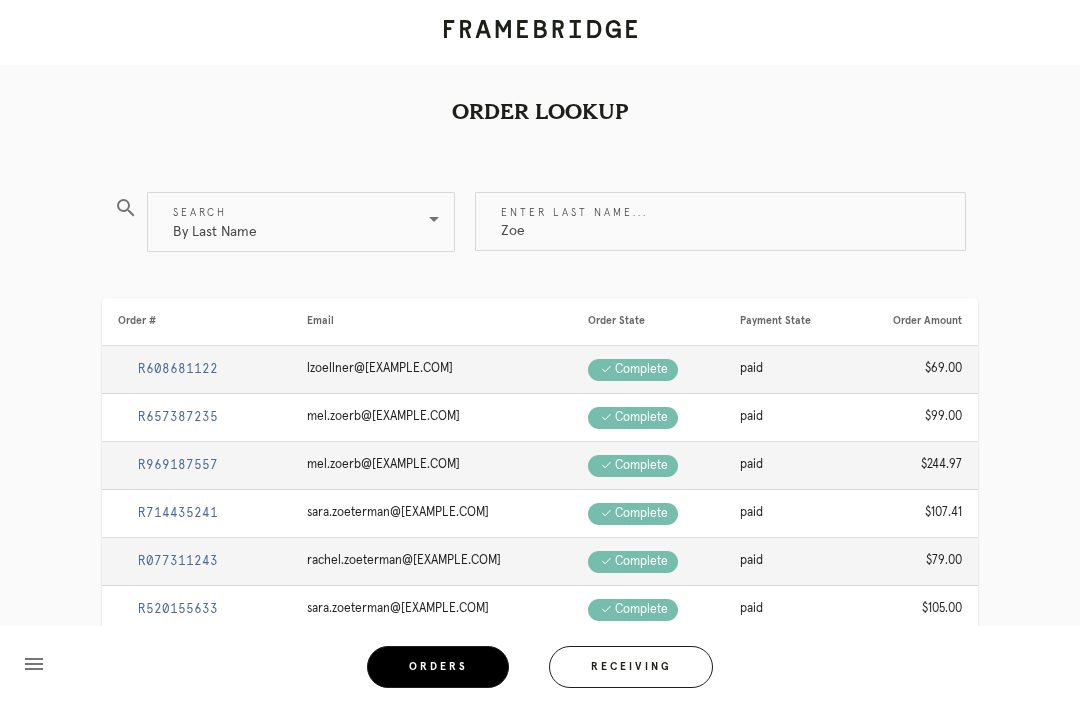 click on "By Last Name" at bounding box center (215, 222) 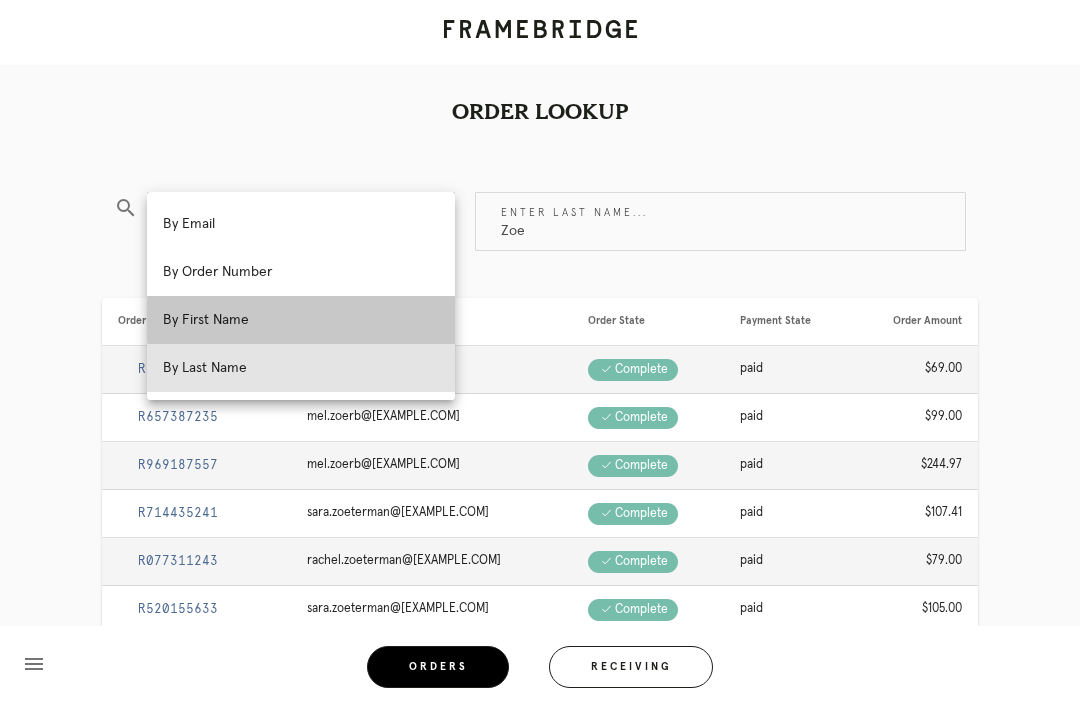 click on "By First Name" at bounding box center (301, 320) 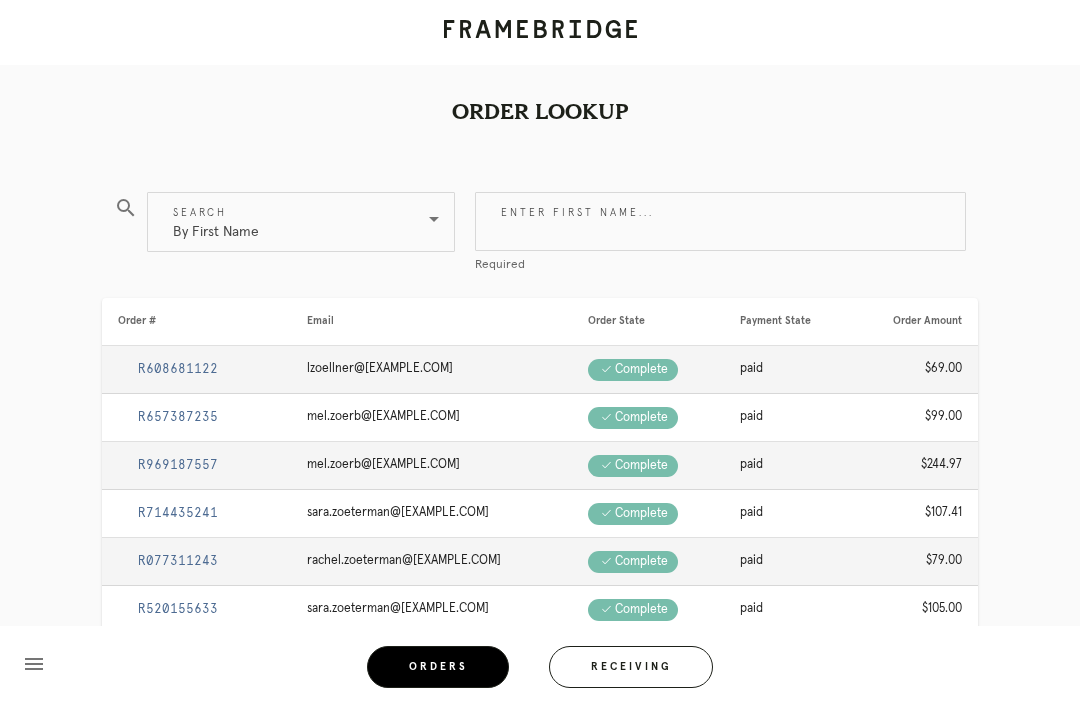 click on "Enter first name..." at bounding box center (720, 221) 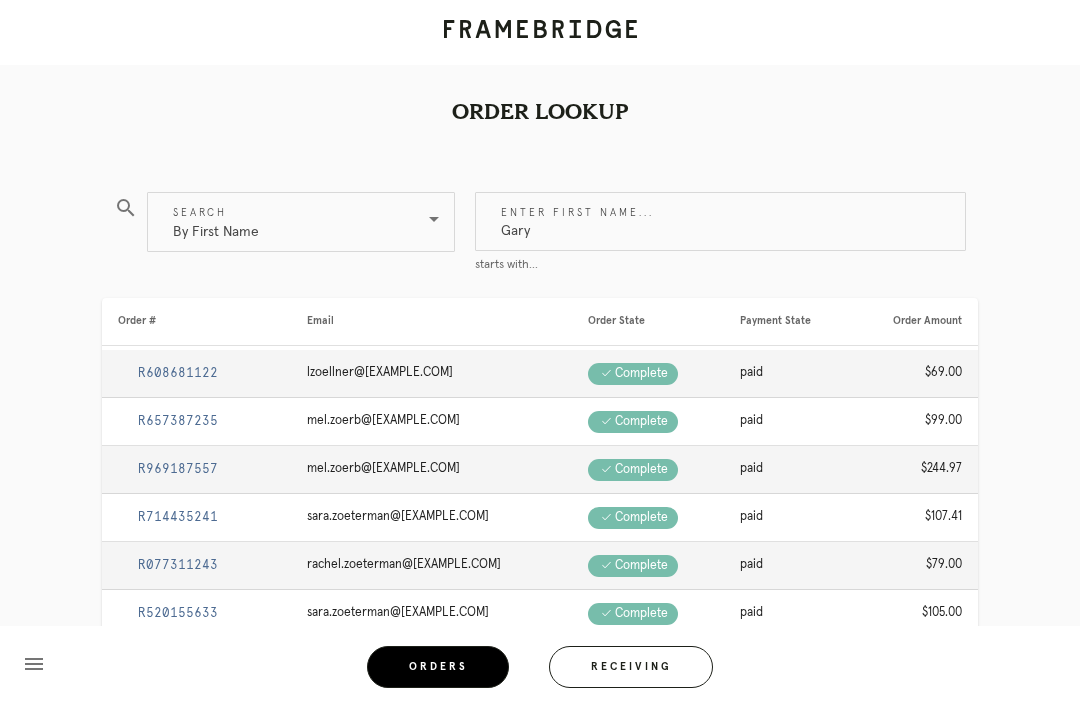 type on "Gary" 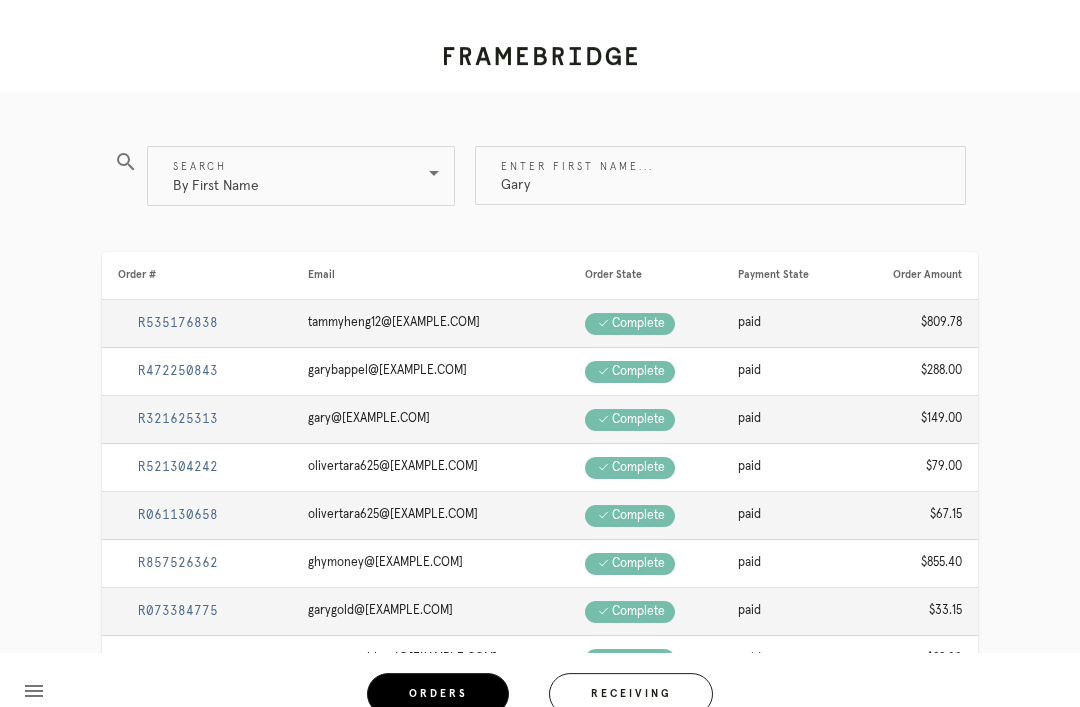 scroll, scrollTop: 0, scrollLeft: 0, axis: both 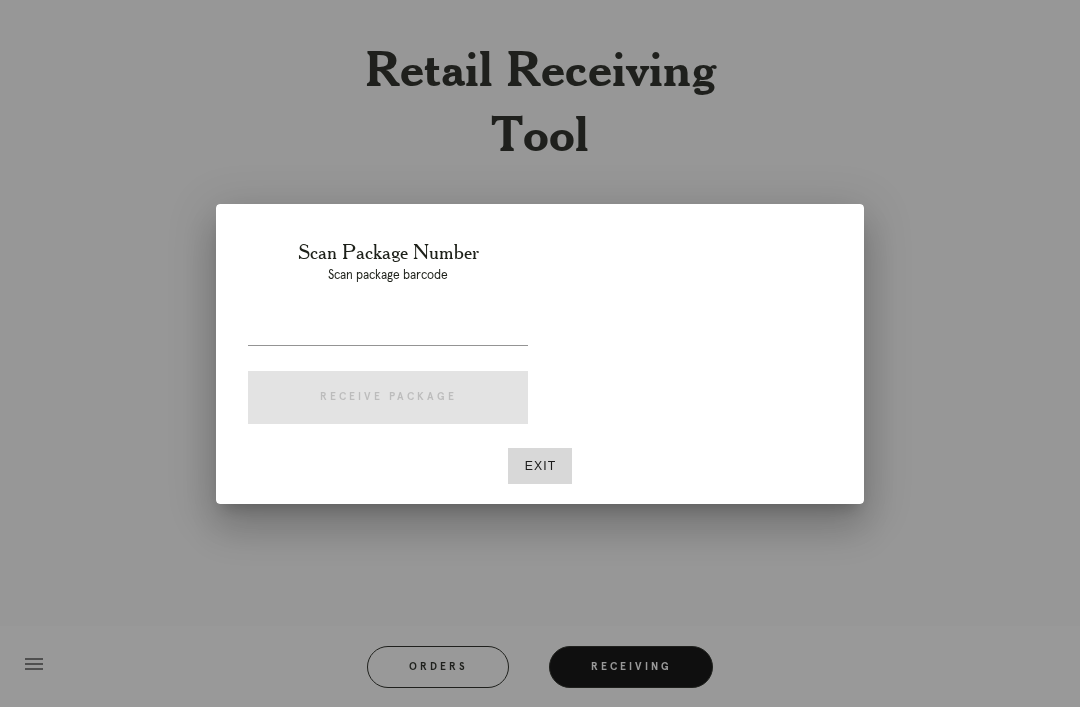 click on "Exit" at bounding box center (540, 466) 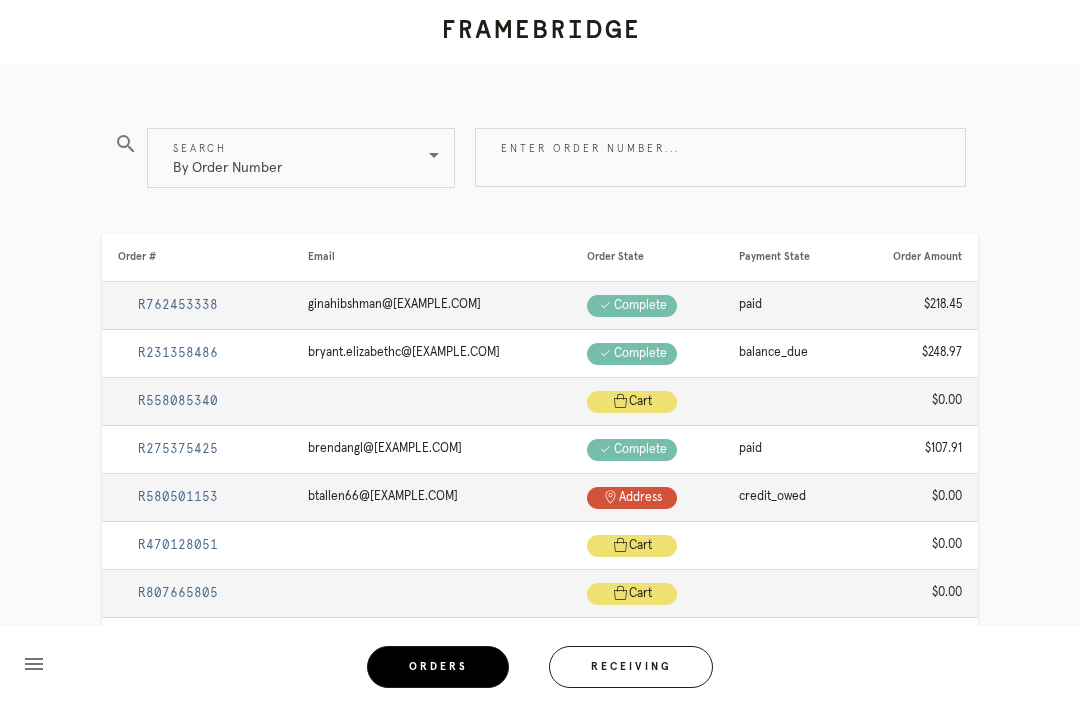 click on "Enter order number..." at bounding box center (720, 157) 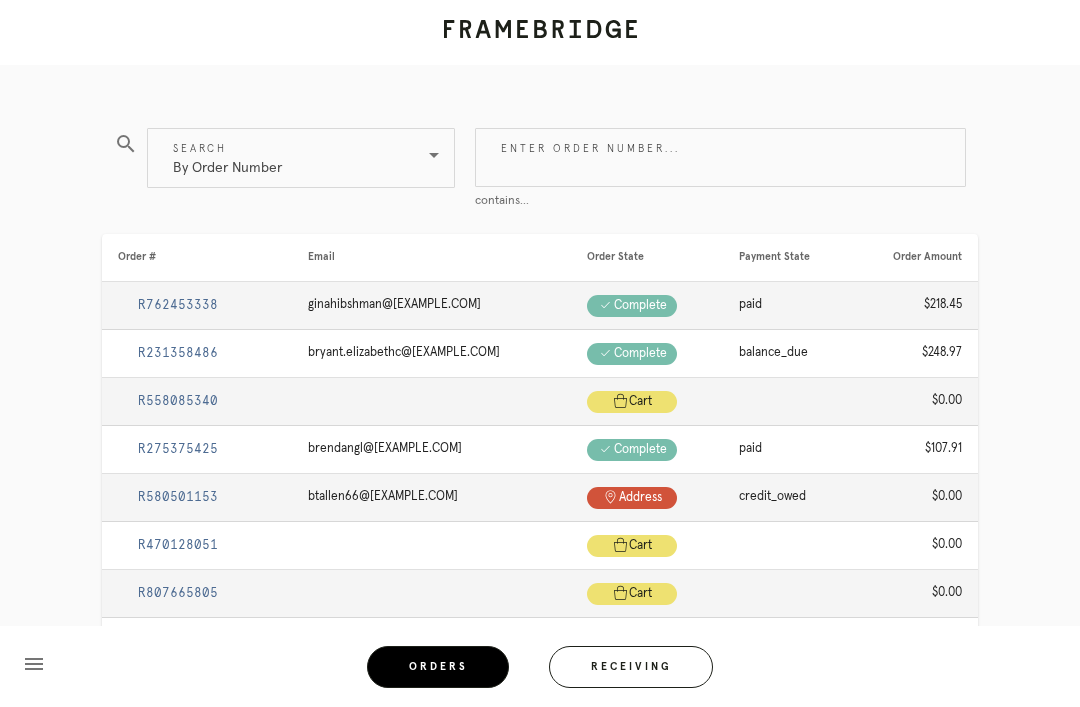 click on "By Order Number" at bounding box center (227, 158) 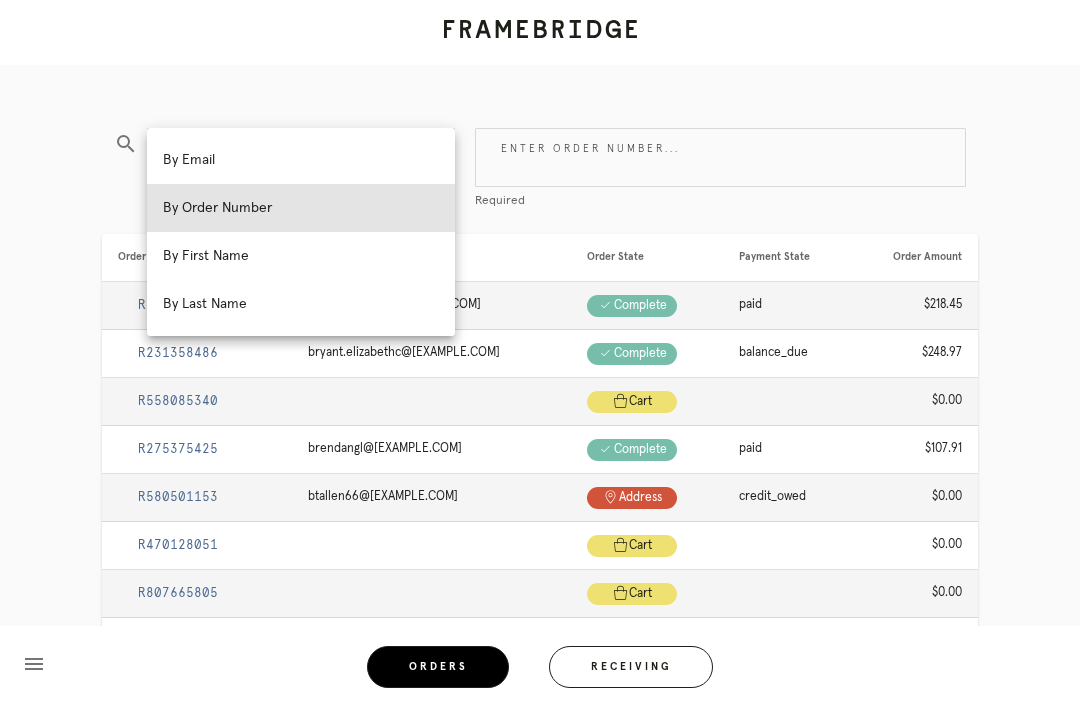 click on "By First Name" at bounding box center (301, 256) 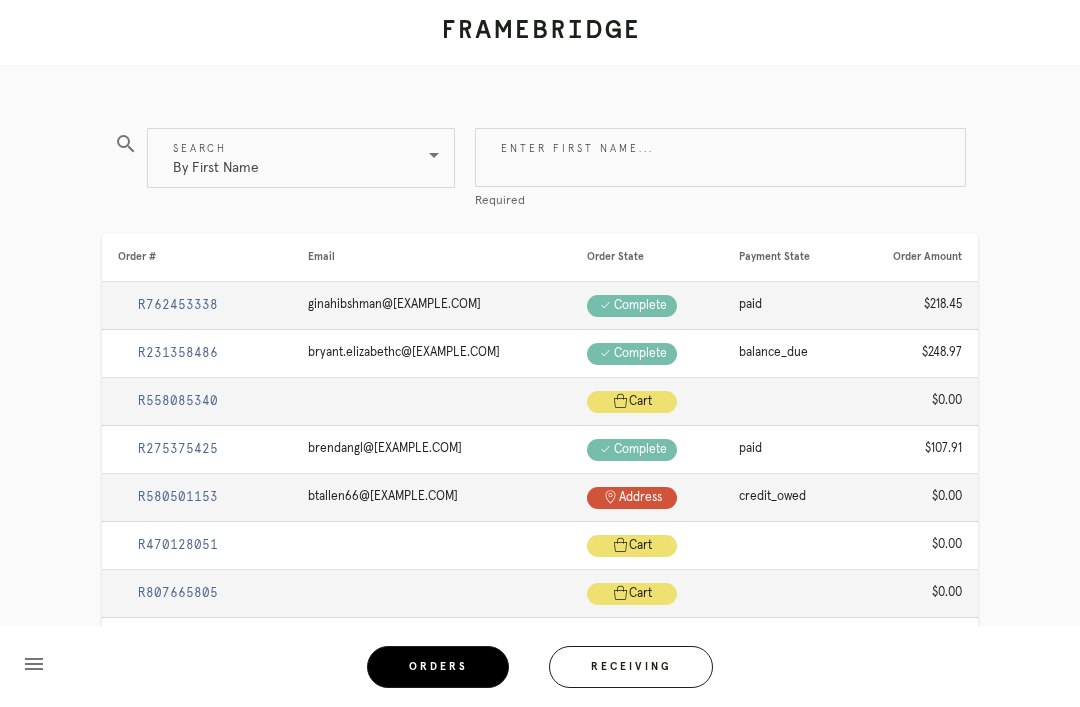 click on "Enter first name..." at bounding box center [720, 157] 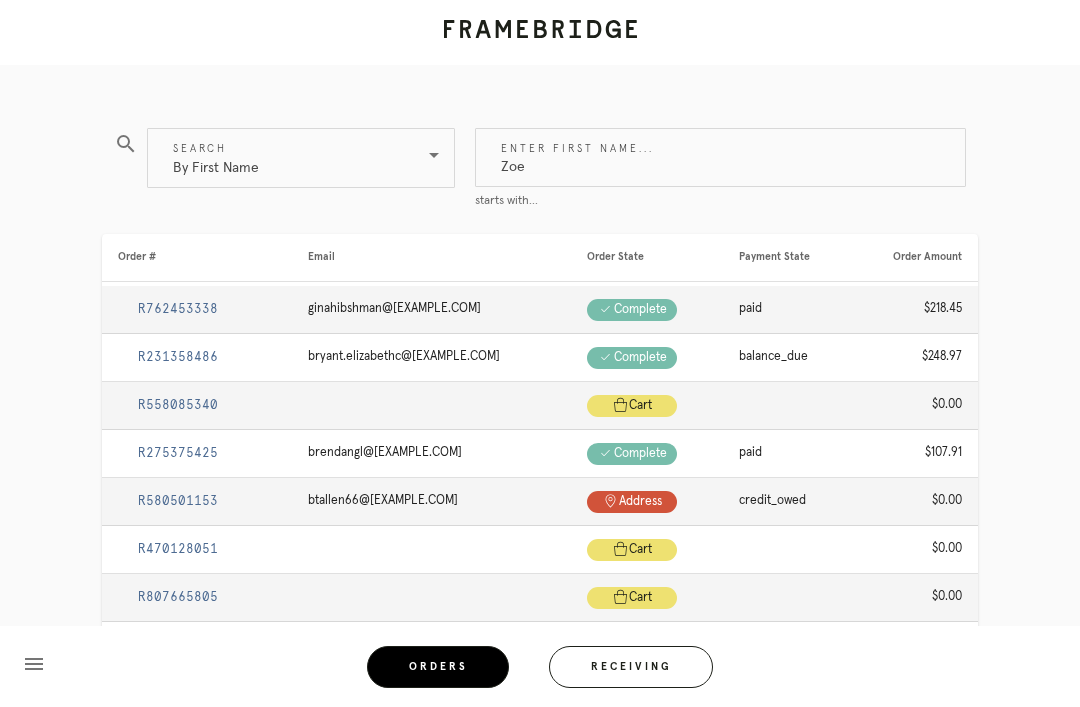 click on "Order Lookup
search Search By First Name   Enter first name... Zoe starts with...   Order # Email Order State Payment State Order Amount
R762453338
ginahibshman@[EXAMPLE.COM]
Check
.a {
fill: #1d2019;
}
complete
paid
$218.45
R231358486
bryant.elizabethc@[EXAMPLE.COM]
Check
.a {
fill: #1d2019;
}
complete
balance_due
$248.97
R558085340
Cart
.a {
fill: #1d2019;
}
cart
$0.00
R275375425
brendangl@[EXAMPLE.COM]
Check
.a {
fill: #1d2019;
}
complete
paid
$107.91
R580501153
btallen66@[EXAMPLE.COM]
Pin
.a {
fill: #1d2019;
}
address
credit_owed
$0.00" at bounding box center [540, 461] 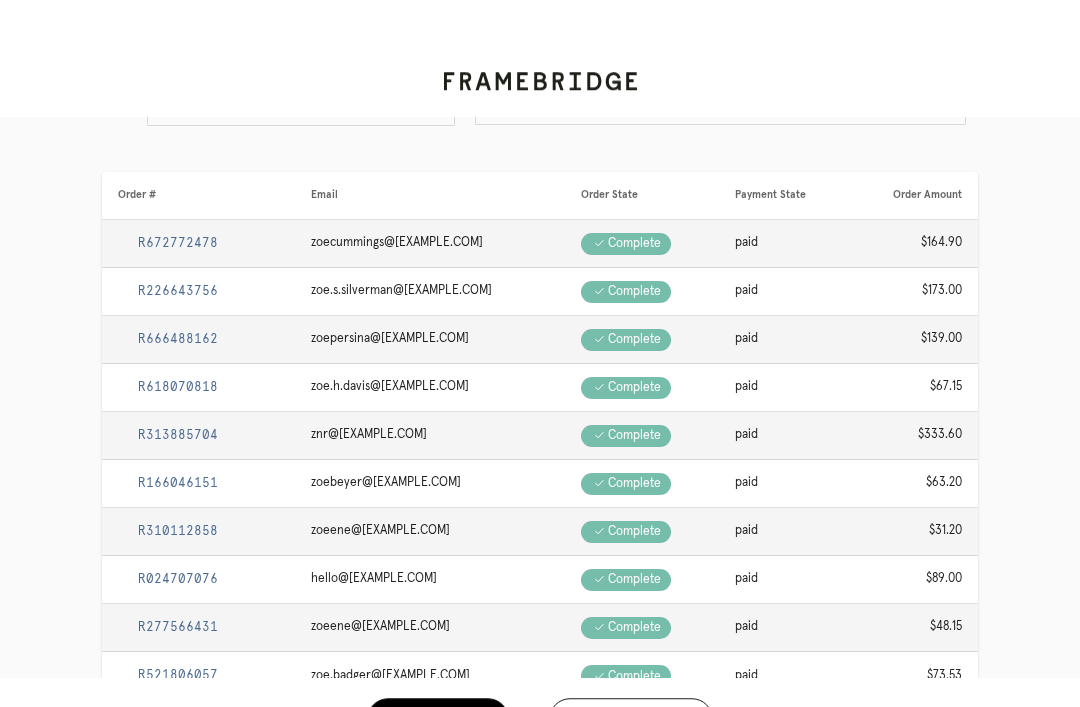 scroll, scrollTop: 0, scrollLeft: 0, axis: both 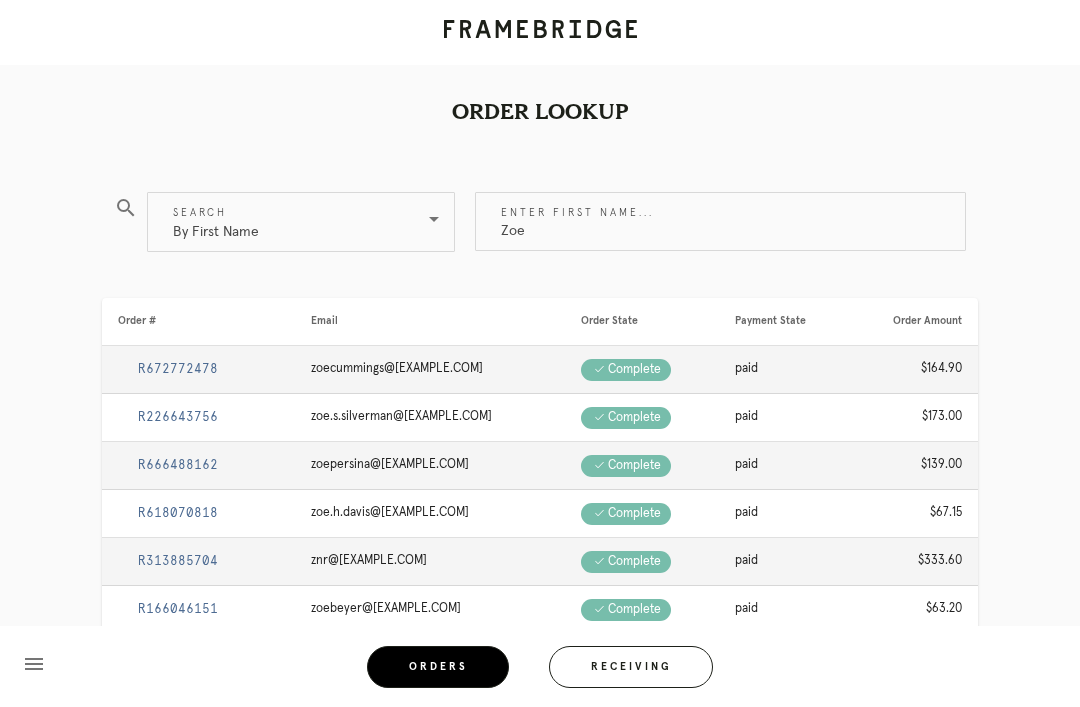 click on "Zoe" at bounding box center [720, 221] 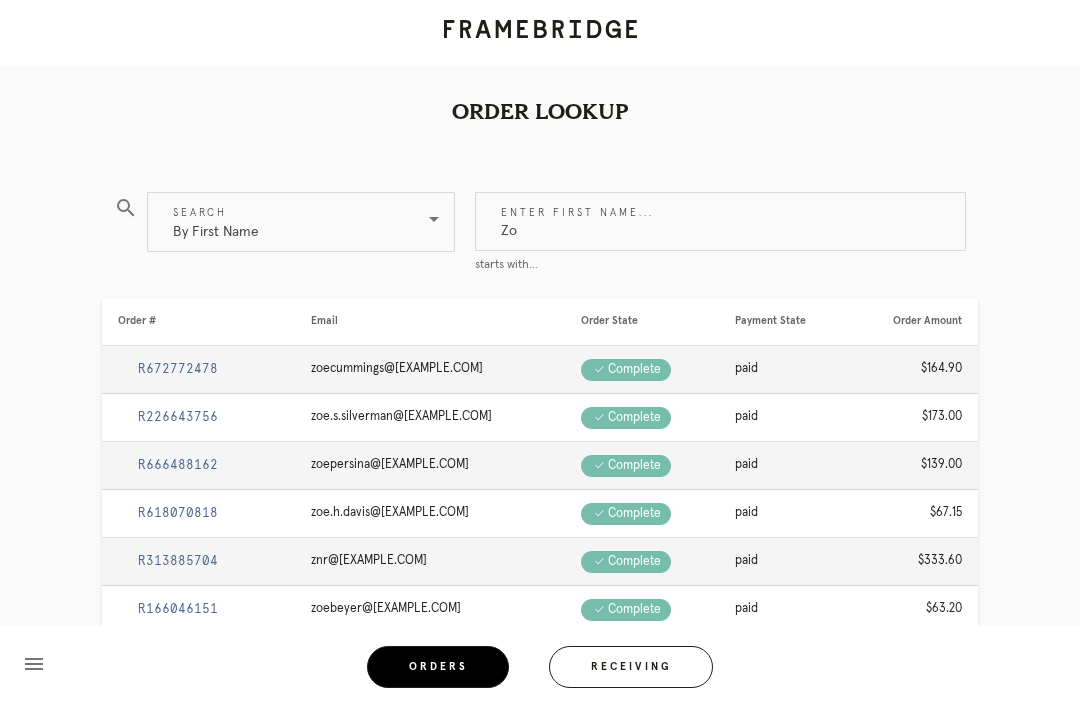 type on "Z" 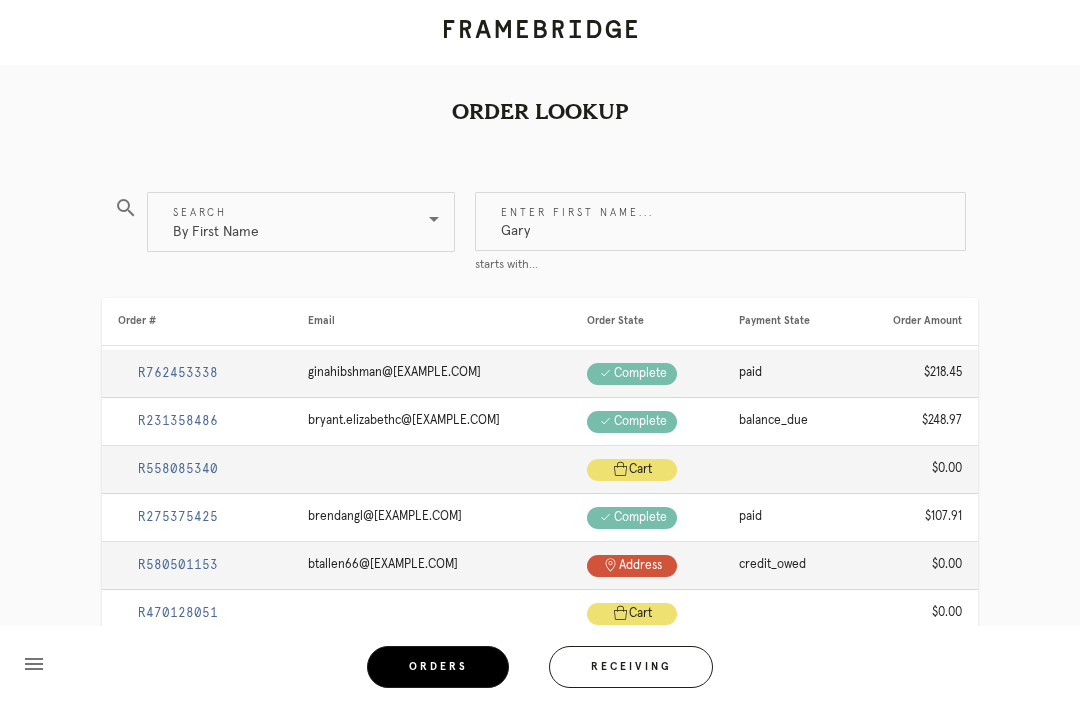 click on "Order Lookup
search Search By First Name   Enter first name... Gary starts with...   Order # Email Order State Payment State Order Amount
R762453338
ginahibshman@[EXAMPLE.COM]
Check
.a {
fill: #1d2019;
}
complete
paid
$218.45
R231358486
bryant.elizabethc@[EXAMPLE.COM]
Check
.a {
fill: #1d2019;
}
complete
balance_due
$248.97
R558085340
Cart
.a {
fill: #1d2019;
}
cart
$0.00
R275375425
brendangl@[EXAMPLE.COM]
Check
.a {
fill: #1d2019;
}
complete
paid
$107.91
R580501153
btallen66@[EXAMPLE.COM]
Pin
.a {
fill: #1d2019;
}
address
credit_owed
$0.00" at bounding box center [540, 525] 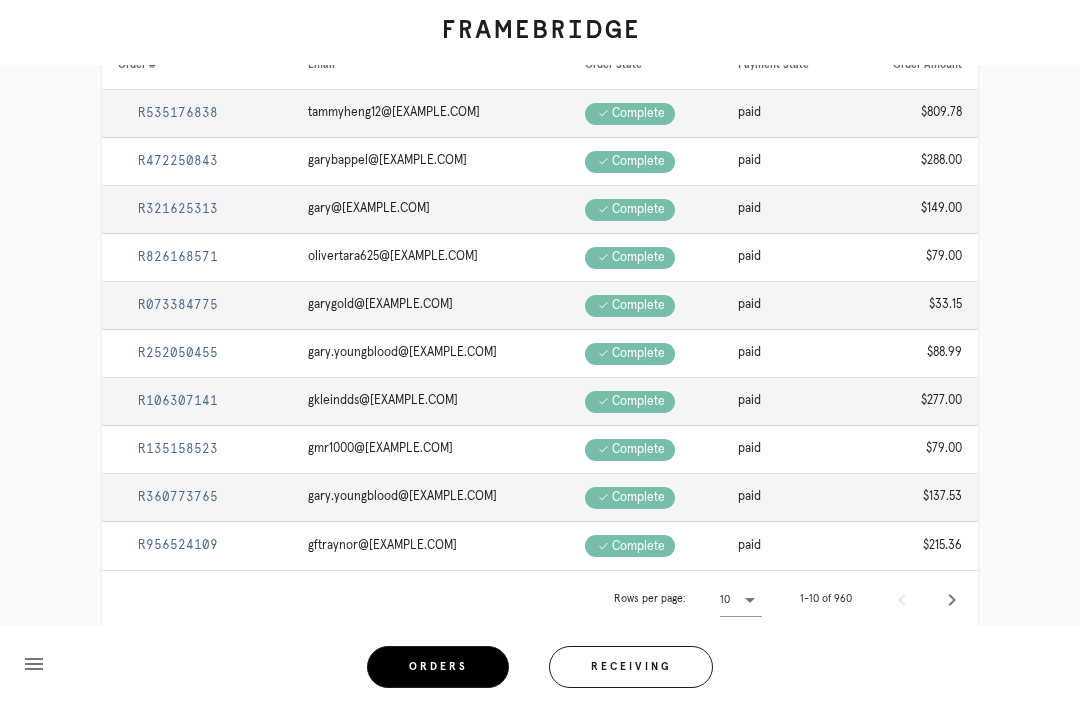 scroll, scrollTop: 0, scrollLeft: 0, axis: both 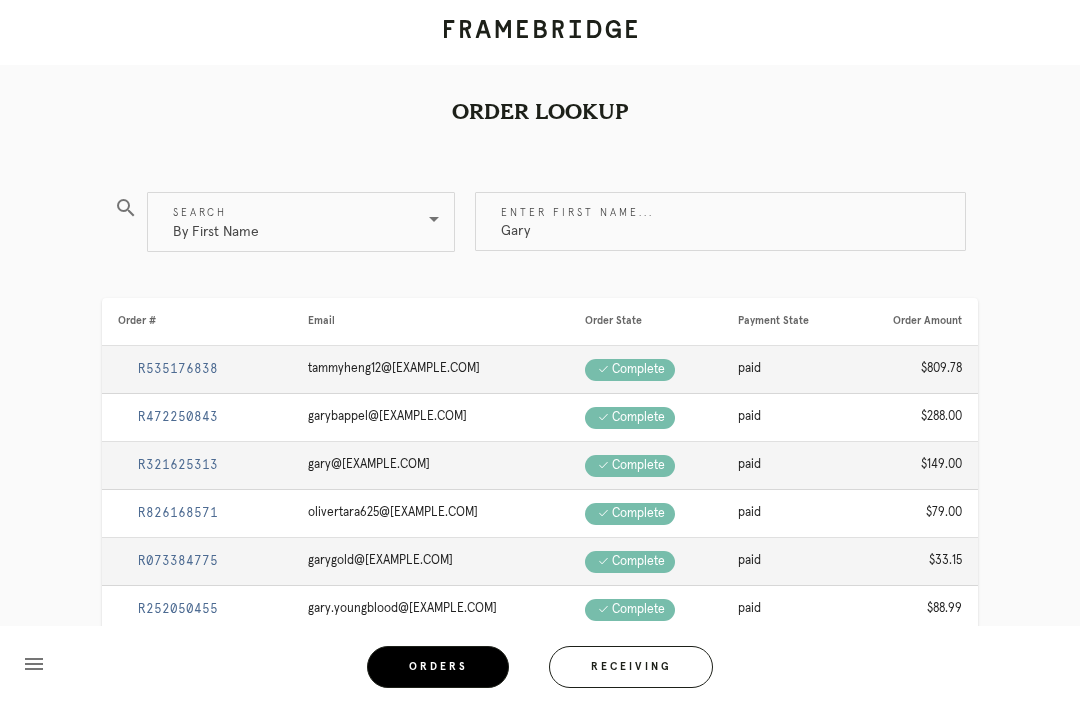 click on "Gary" at bounding box center [720, 221] 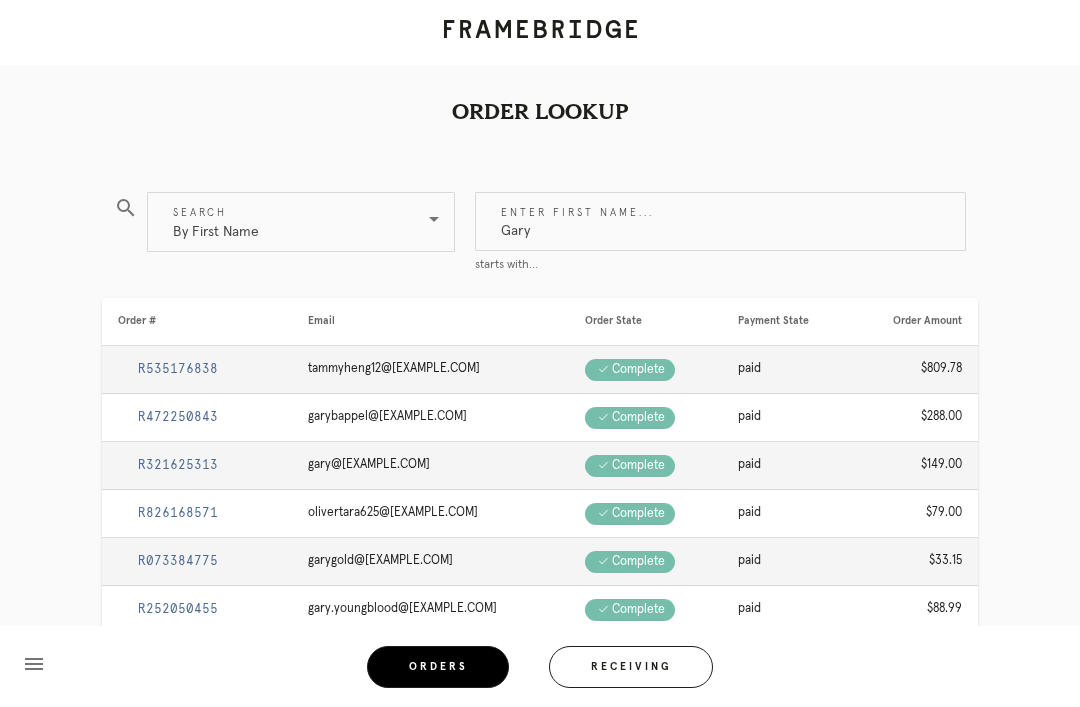 click on "Gary" at bounding box center [720, 221] 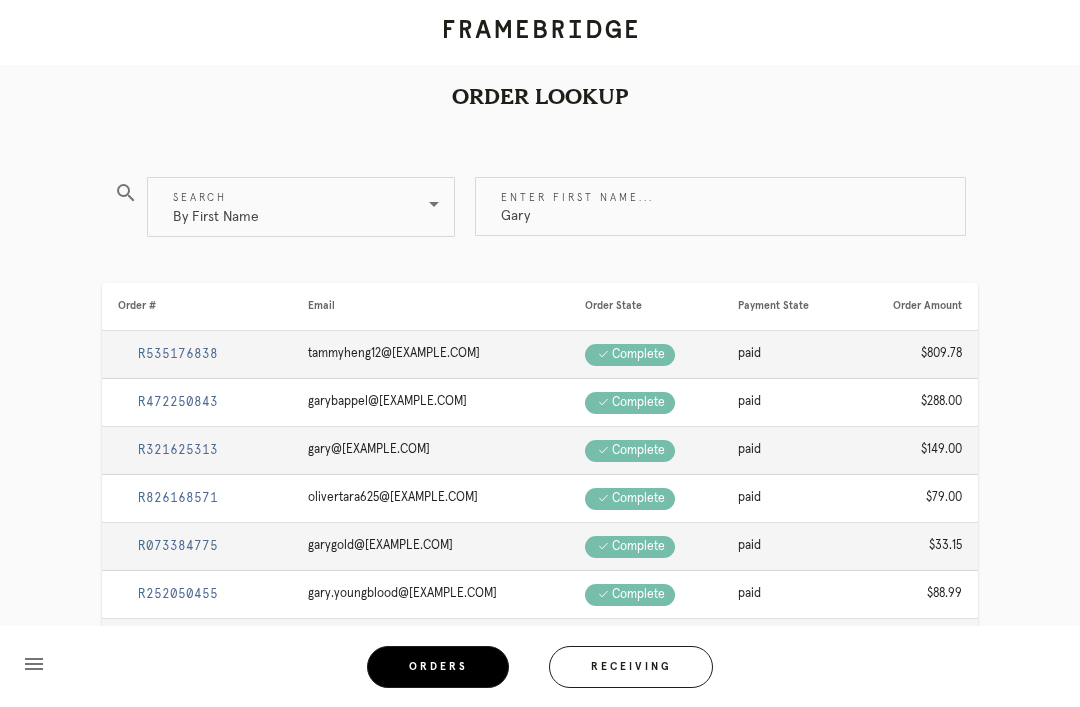 scroll, scrollTop: 2, scrollLeft: 0, axis: vertical 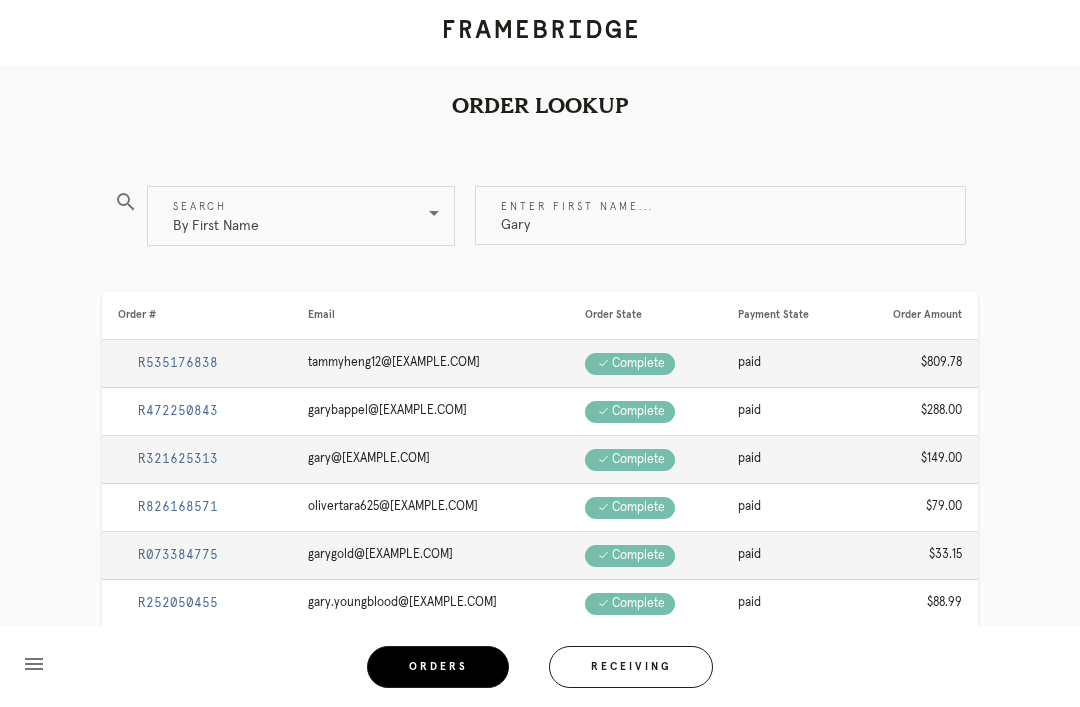 click on "Gary" at bounding box center [720, 215] 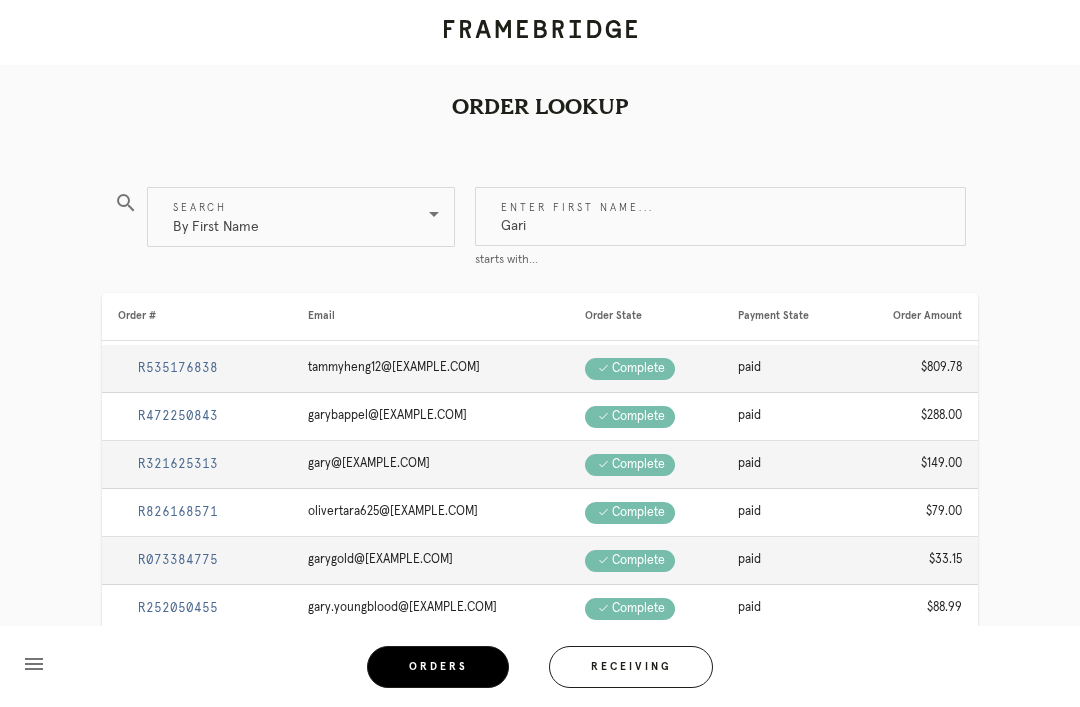 click on "Order Lookup
search Search By First Name   Enter first name... Gari starts with...   Order # Email Order State Payment State Order Amount
R535176838
tammyheng12@[EXAMPLE.COM]
Check
.a {
fill: #1d2019;
}
complete
paid
$809.78
R472250843
garybappel@[EXAMPLE.COM]
Check
.a {
fill: #1d2019;
}
complete
paid
$288.00
R321625313
gary@[EXAMPLE.COM]
Check
.a {
fill: #1d2019;
}
complete
paid
$149.00
R826168571
olivertara625@[EXAMPLE.COM]
Check
.a {
fill: #1d2019;
}
complete
paid
$79.00
R073384775
garygold@[EXAMPLE.COM]
Check
.a {
fill: #1d2019;
}
complete
paid
$33.15" at bounding box center [540, 520] 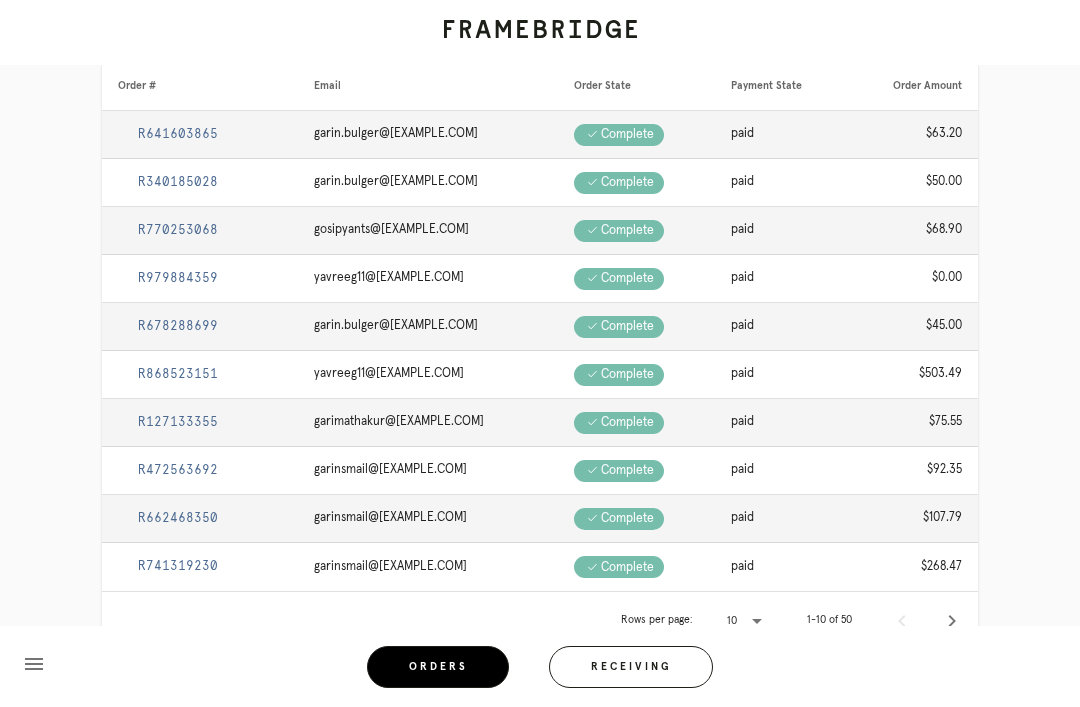 scroll, scrollTop: 240, scrollLeft: 0, axis: vertical 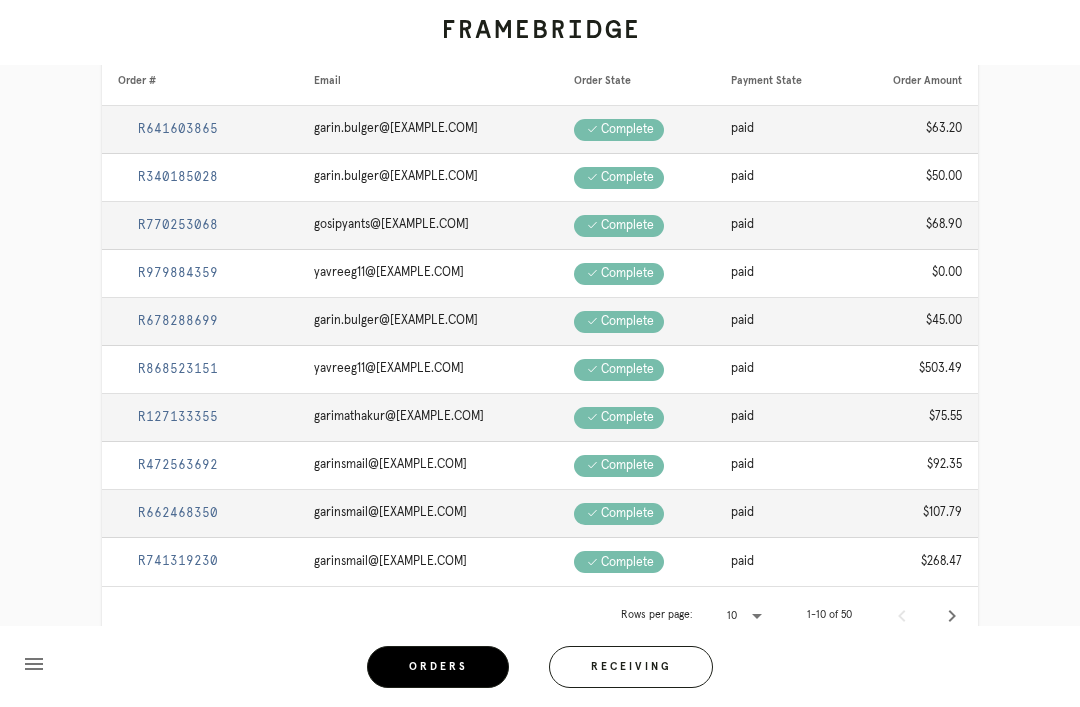 click at bounding box center (757, 616) 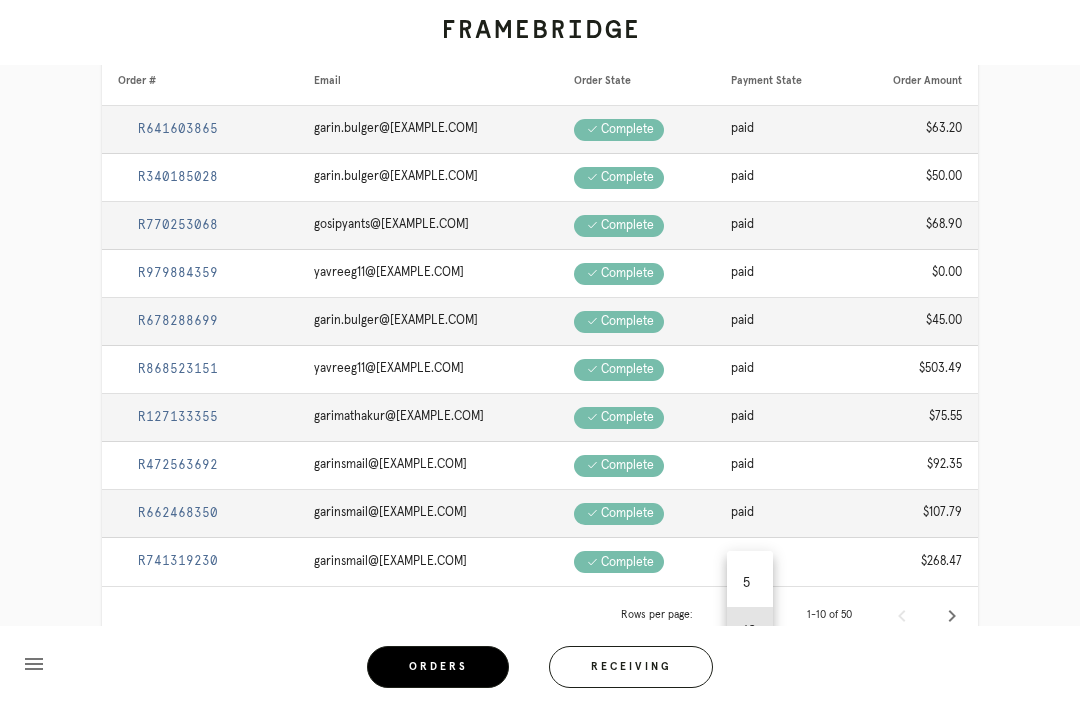 scroll, scrollTop: 276, scrollLeft: 0, axis: vertical 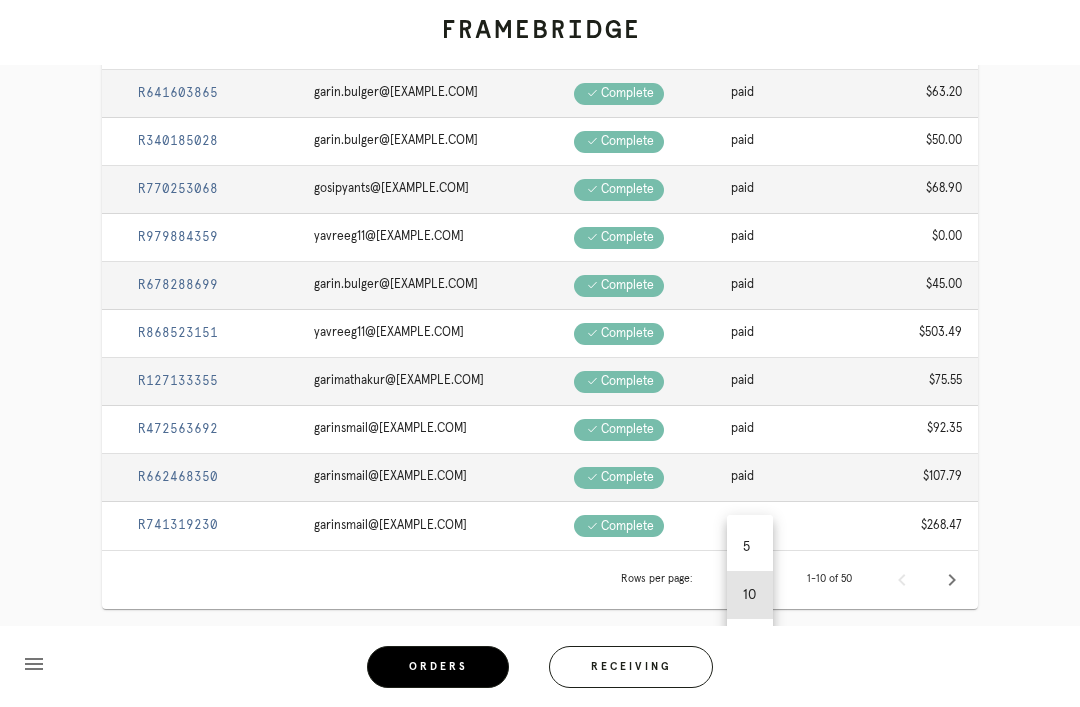 click on "15" at bounding box center [750, 643] 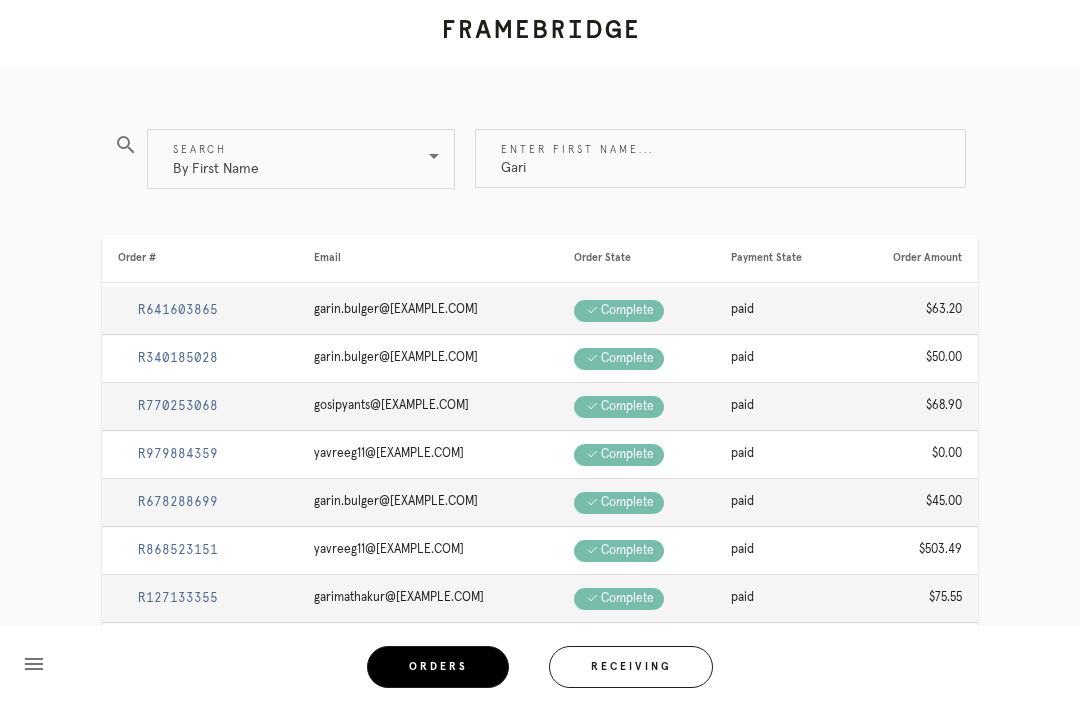 scroll, scrollTop: 0, scrollLeft: 0, axis: both 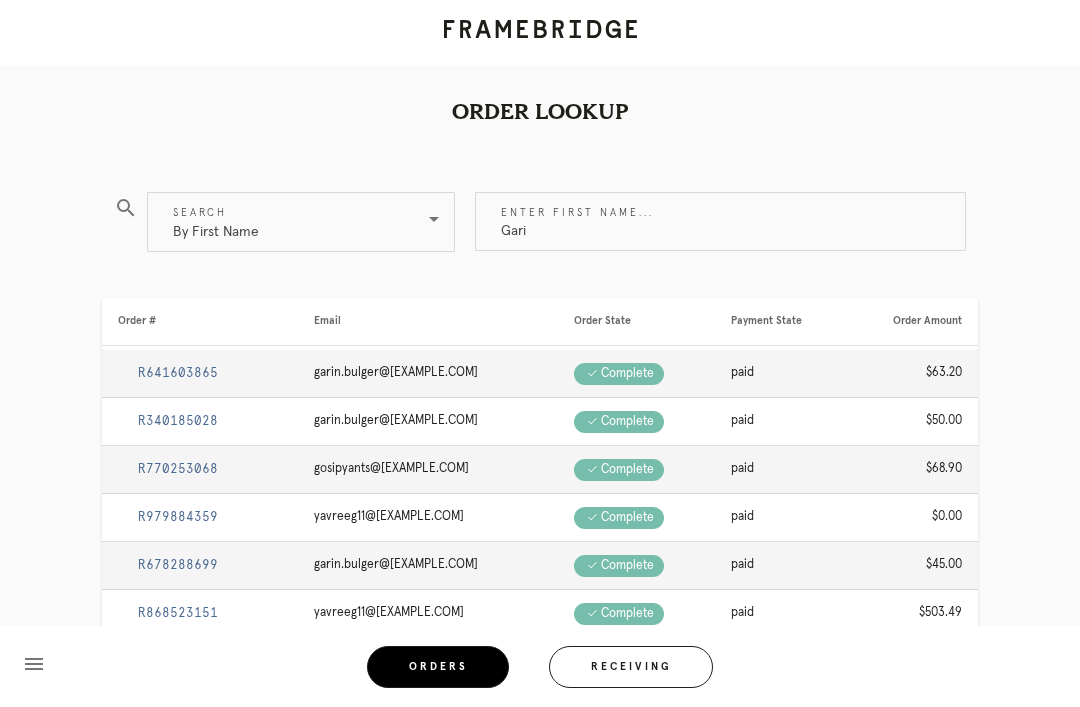 click on "Gari" at bounding box center (720, 221) 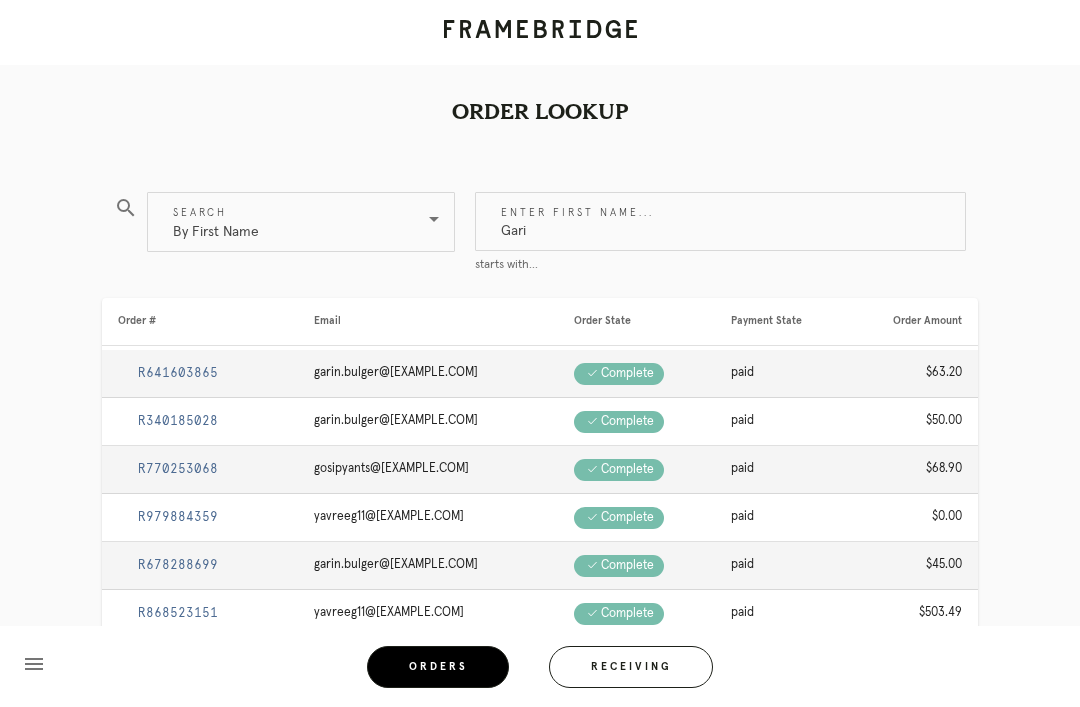 click on "Gari" at bounding box center [720, 221] 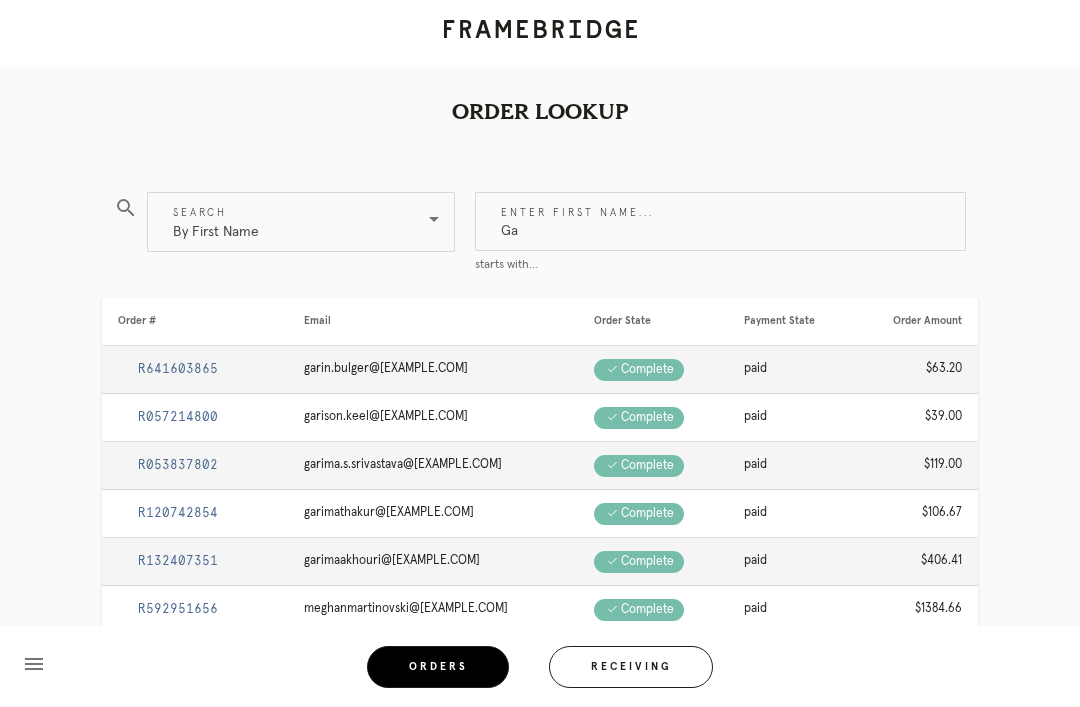 type on "G" 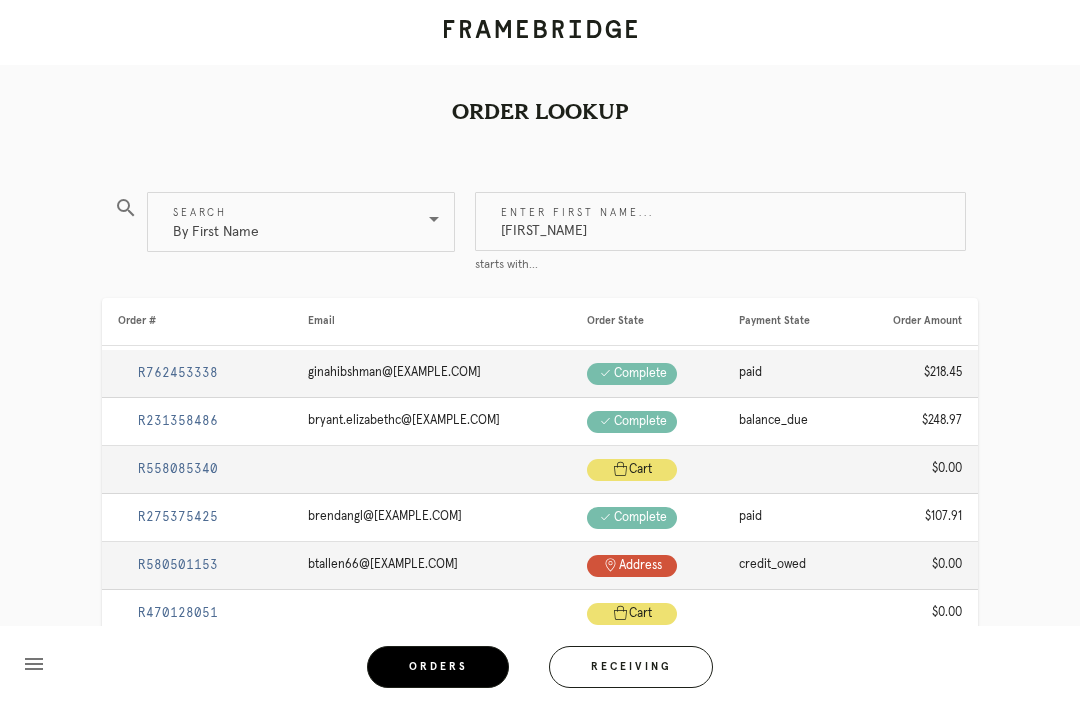 type on "[FIRST_NAME]" 